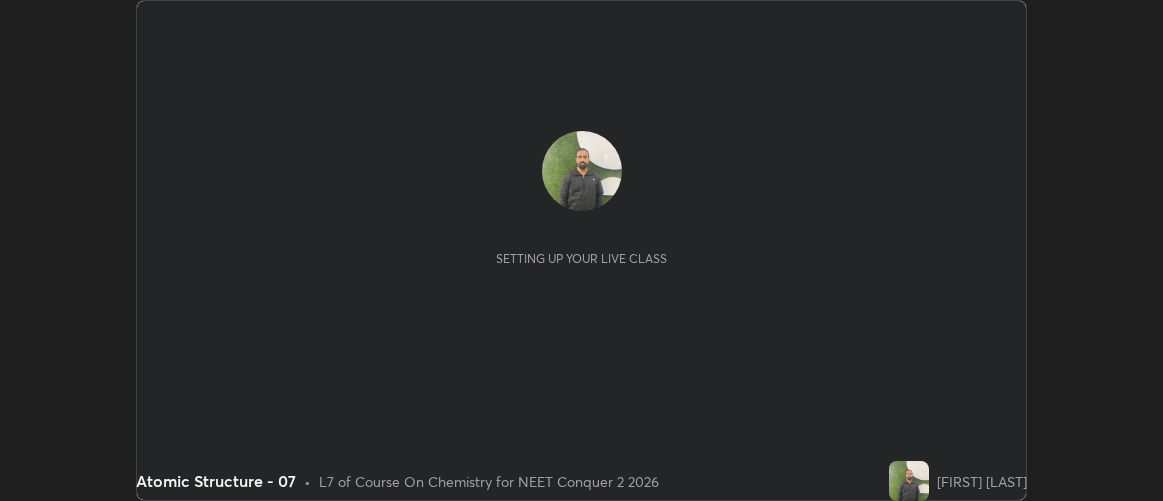 scroll, scrollTop: 0, scrollLeft: 0, axis: both 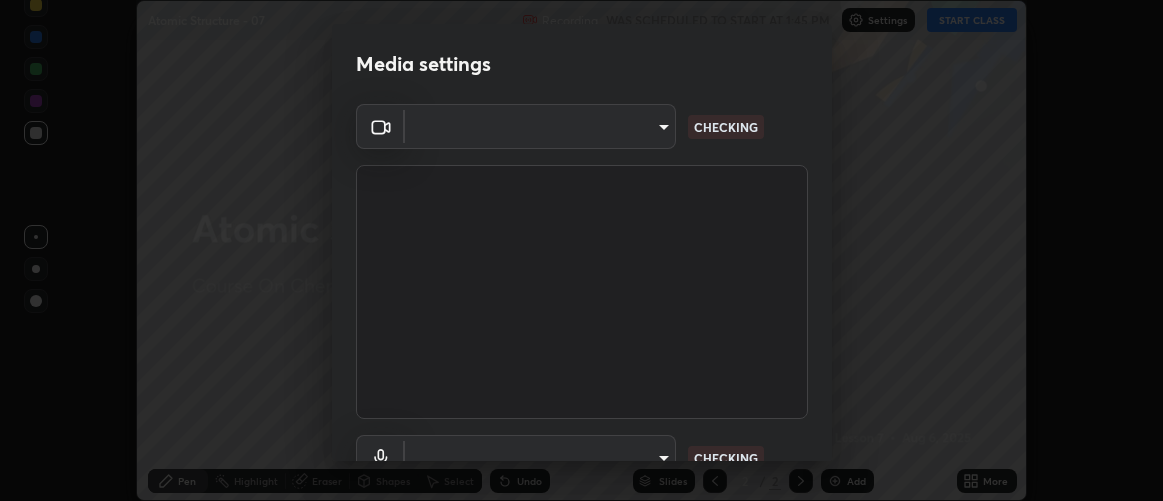 type on "d9b519daceb8a772394af6ea8e45353be5bbf62d8cb1cf3345c472de64055974" 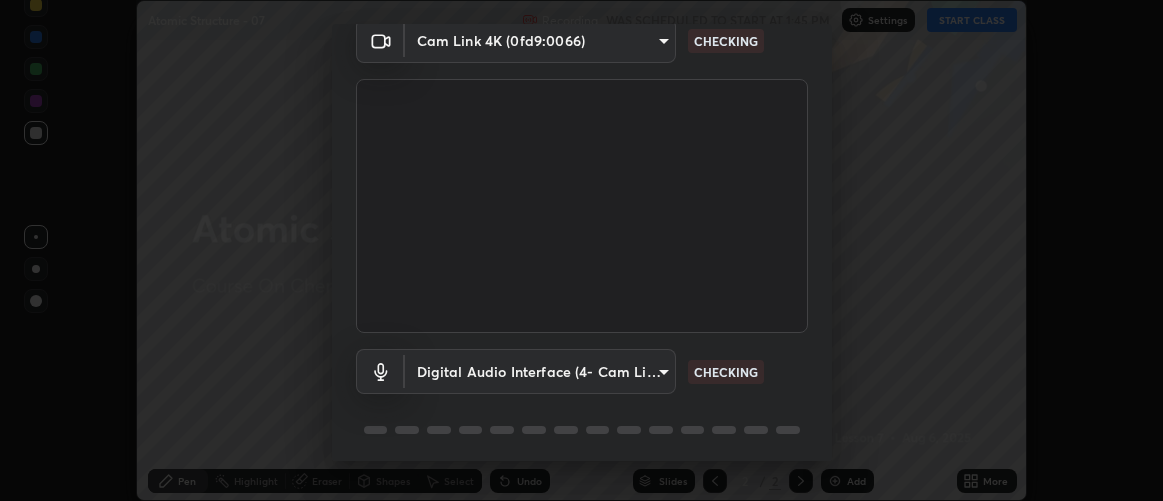 scroll, scrollTop: 154, scrollLeft: 0, axis: vertical 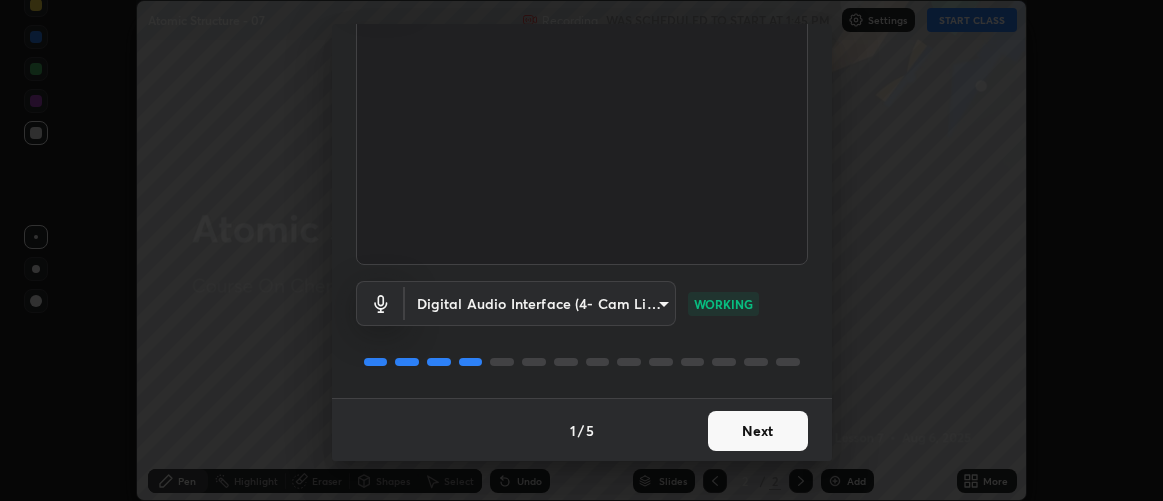 click on "Next" at bounding box center [758, 431] 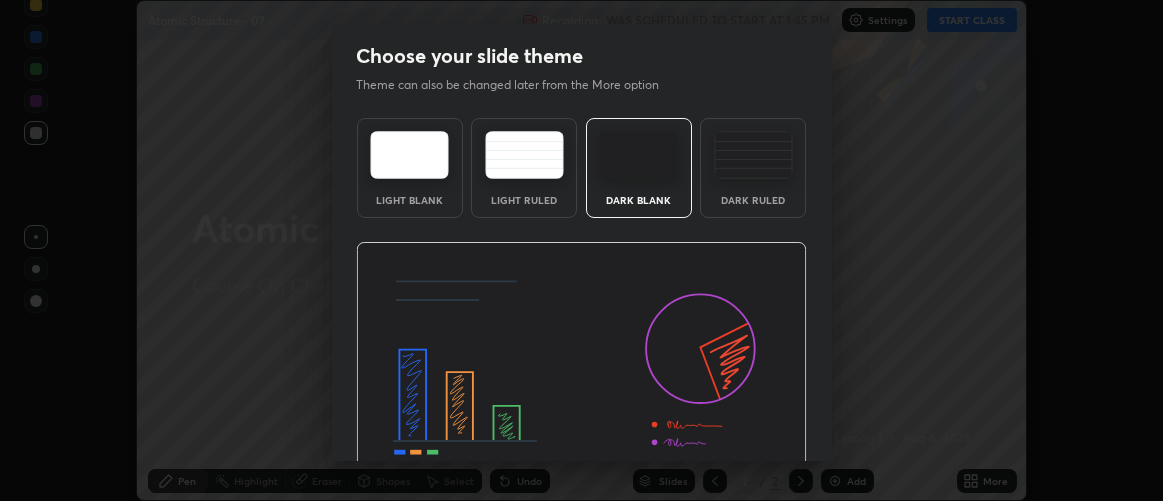 click at bounding box center [581, 369] 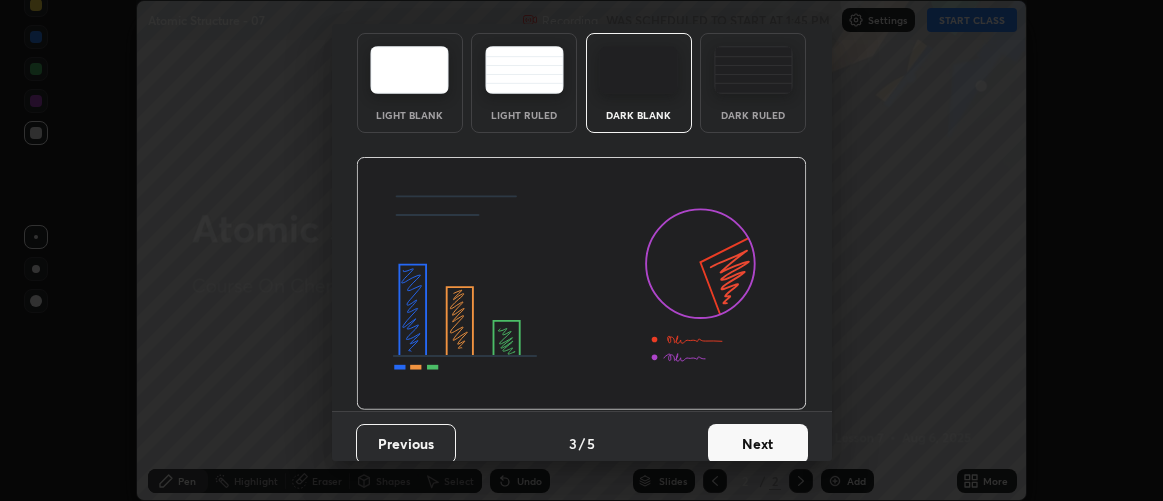 scroll, scrollTop: 98, scrollLeft: 0, axis: vertical 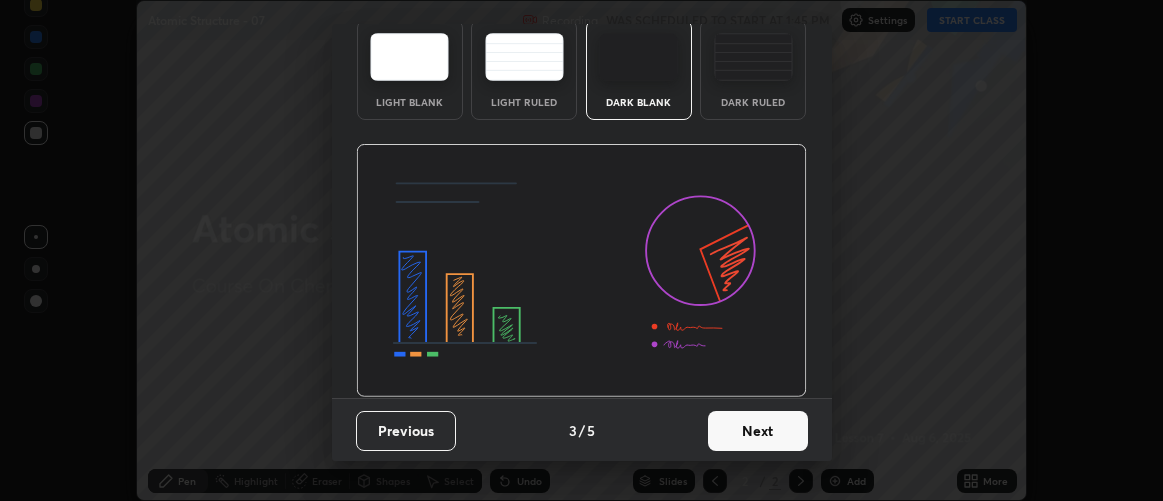click on "Next" at bounding box center [758, 431] 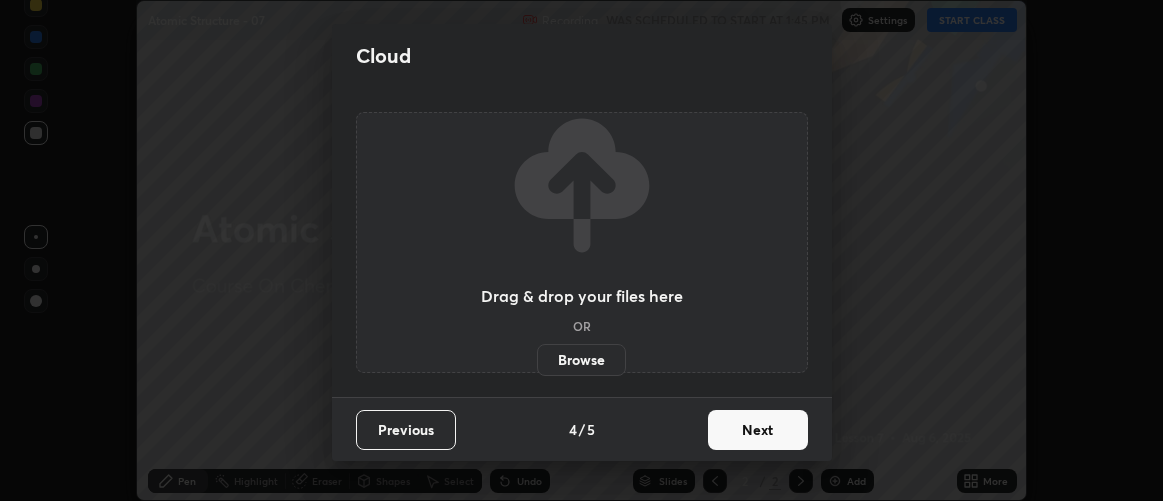 click on "Next" at bounding box center (758, 430) 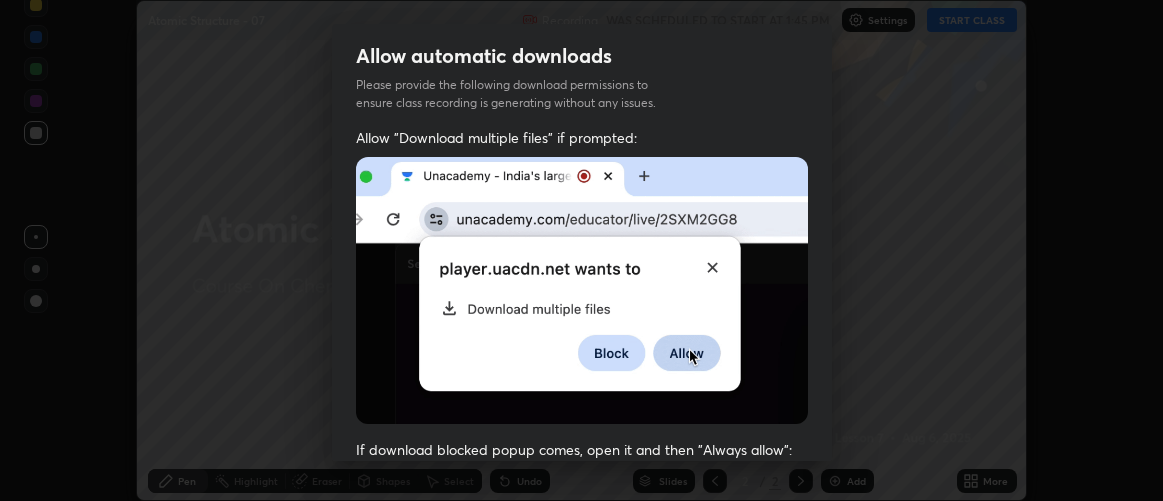 click on "Previous 5 / 5 Done" at bounding box center [582, 1002] 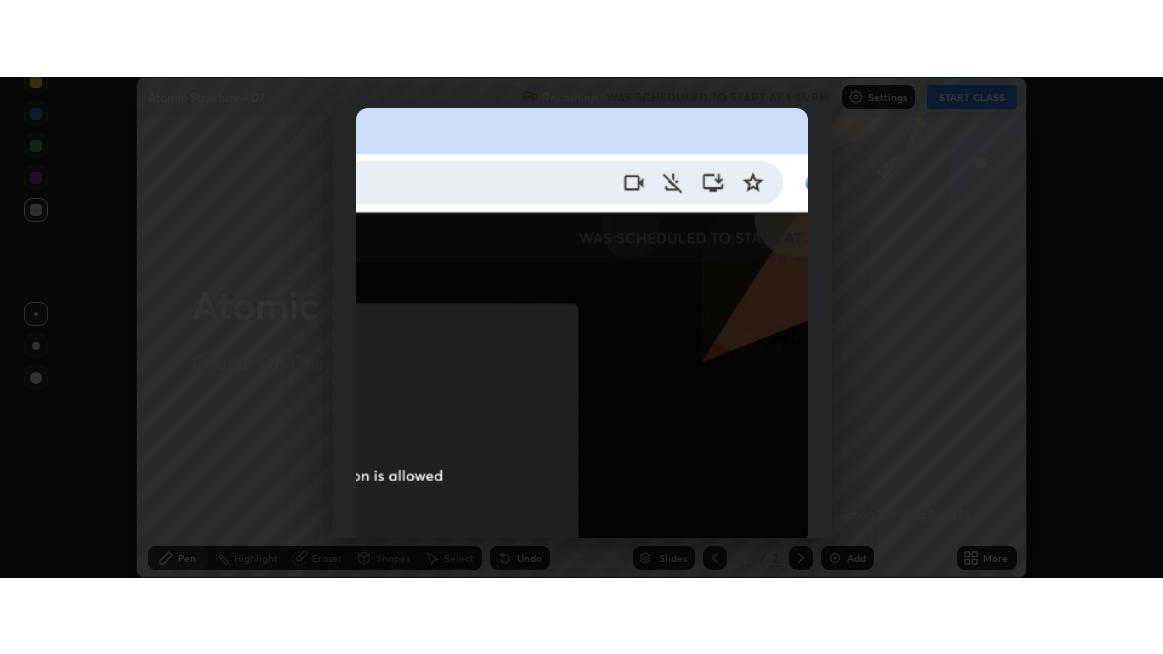 scroll, scrollTop: 563, scrollLeft: 0, axis: vertical 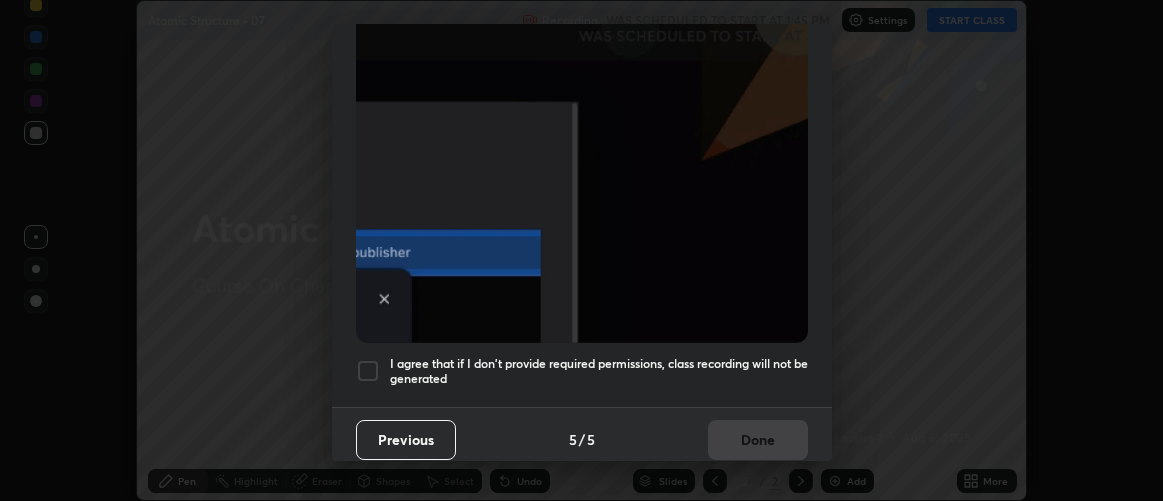 click on "I agree that if I don't provide required permissions, class recording will not be generated" at bounding box center [599, 371] 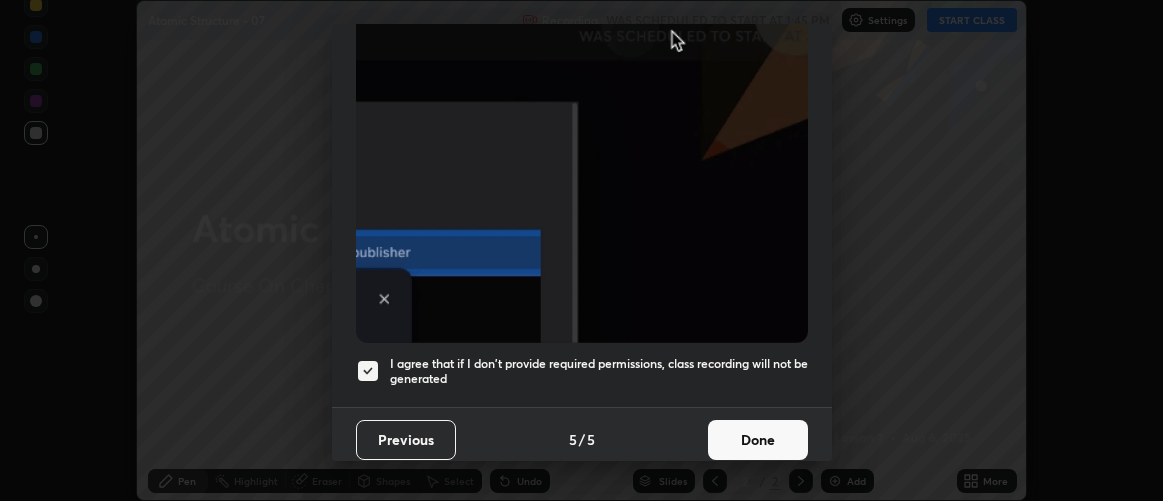 click on "Done" at bounding box center (758, 440) 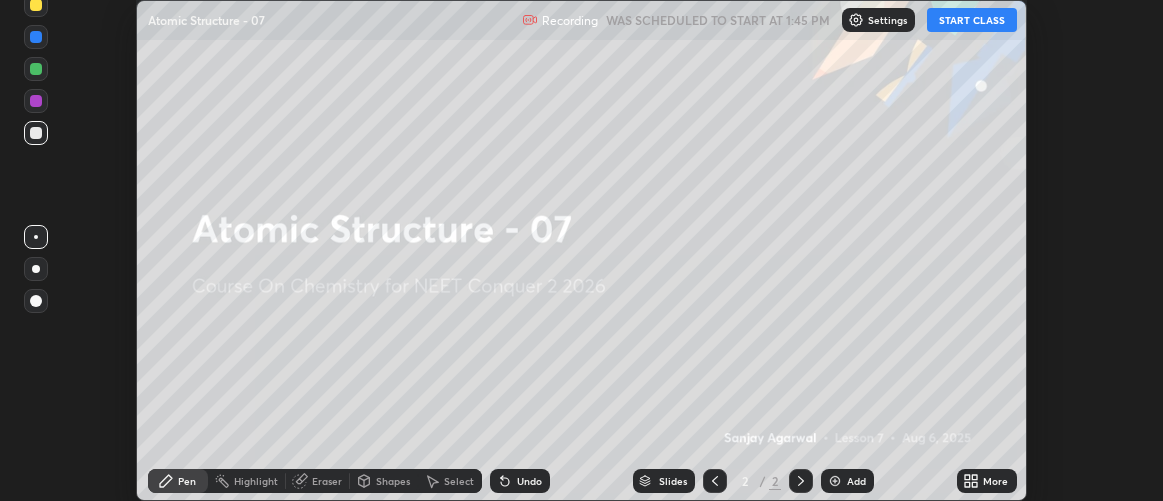 click 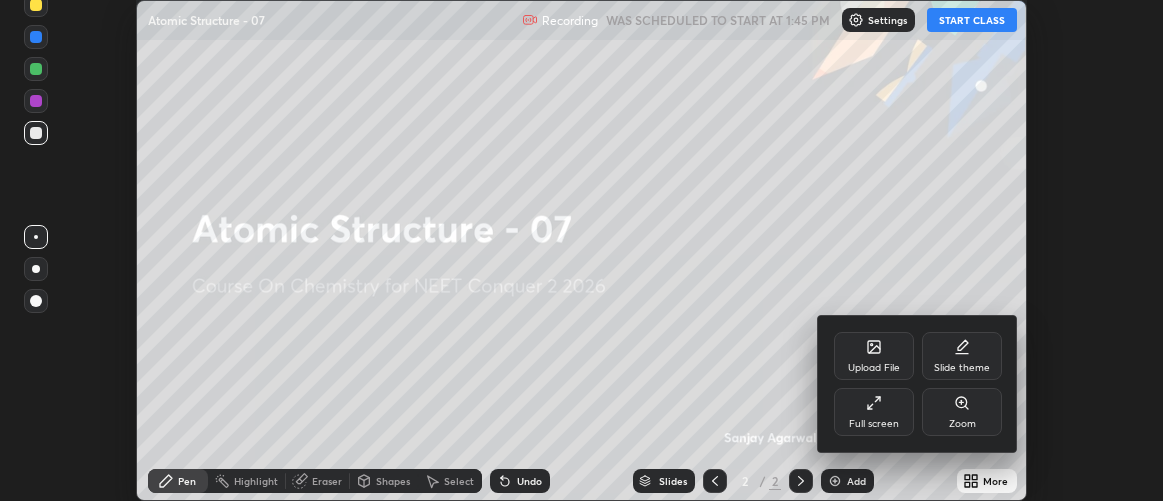 click on "Full screen" at bounding box center [874, 412] 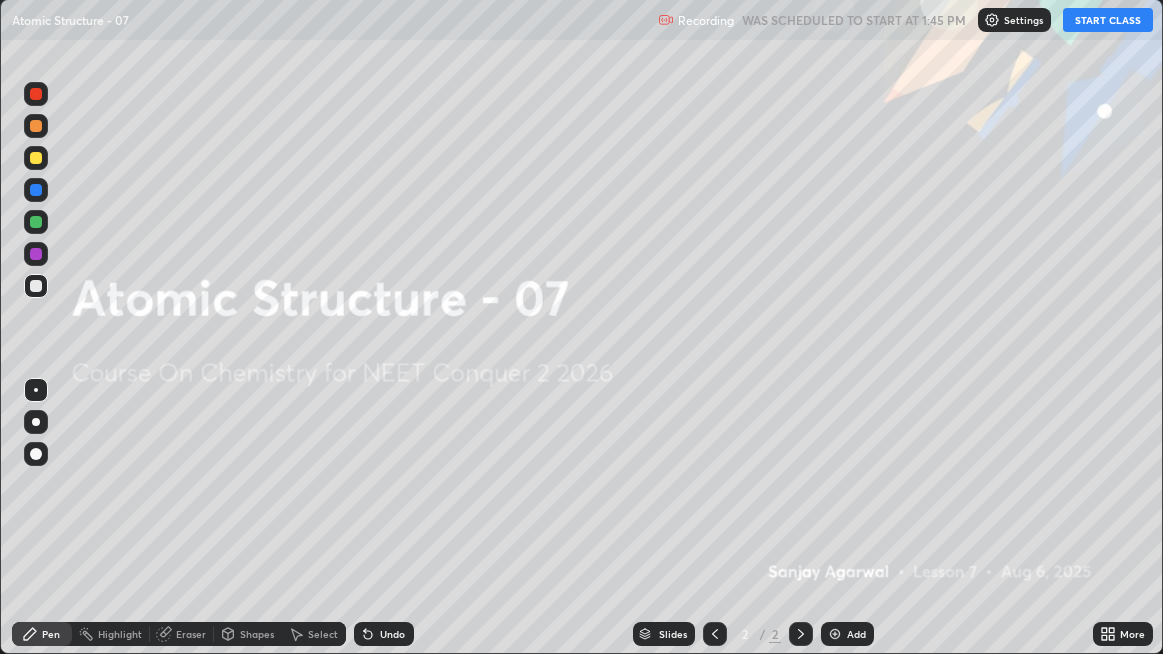 scroll, scrollTop: 99345, scrollLeft: 98836, axis: both 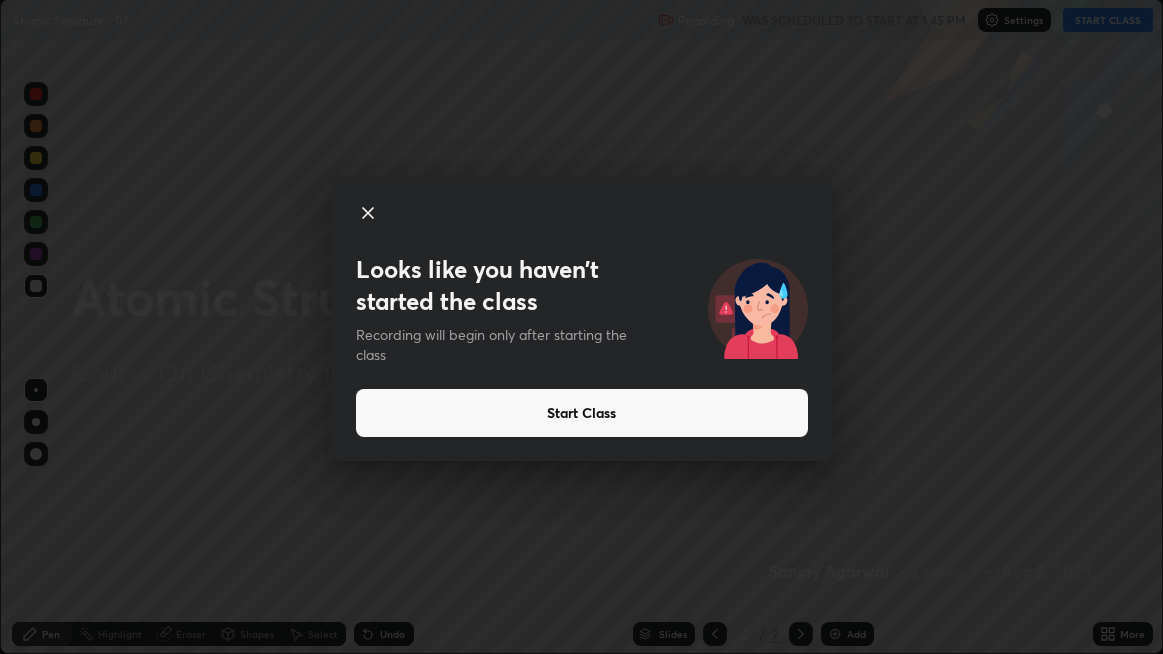 click on "Start Class" at bounding box center (582, 413) 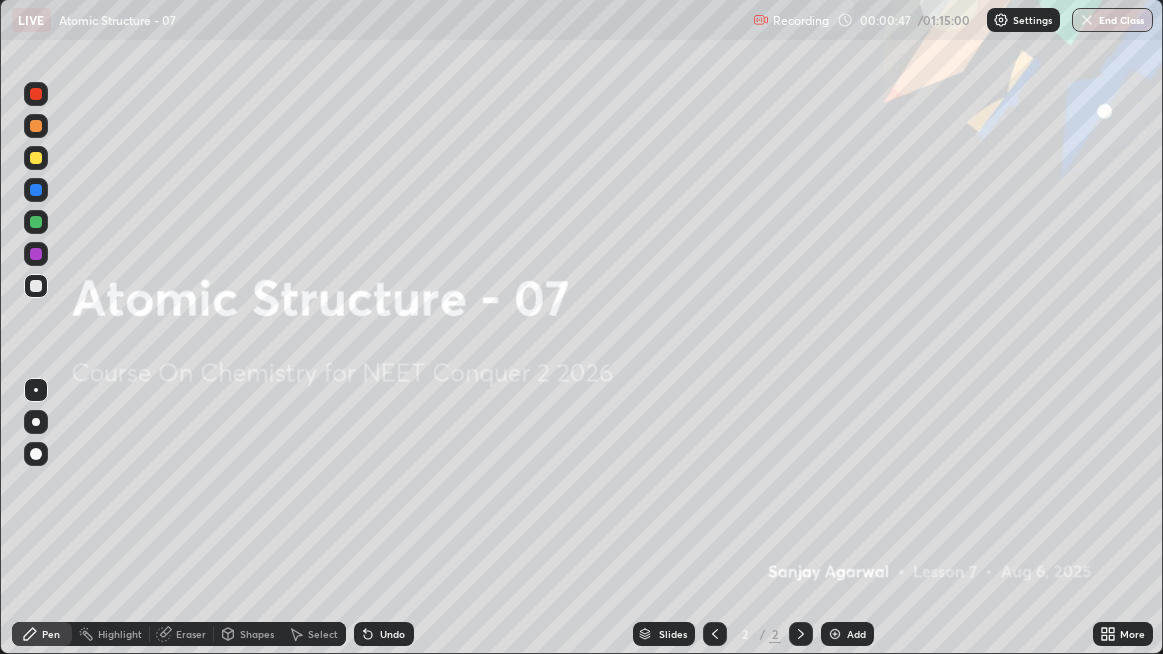 click at bounding box center [835, 634] 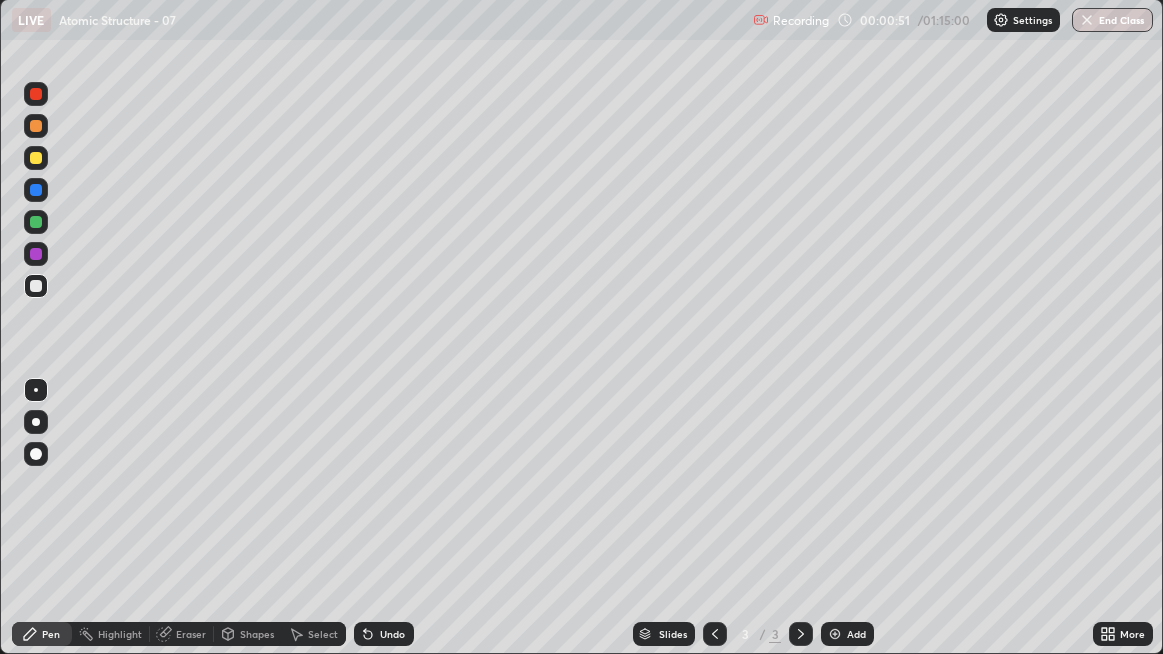 click at bounding box center [36, 158] 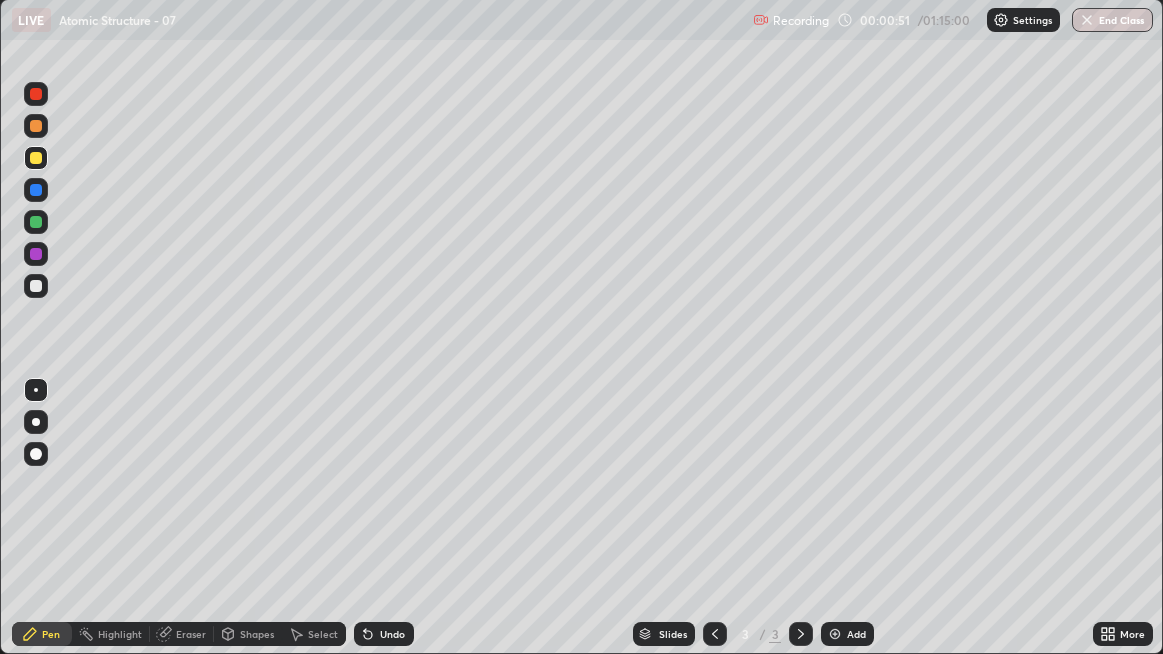 click at bounding box center [36, 422] 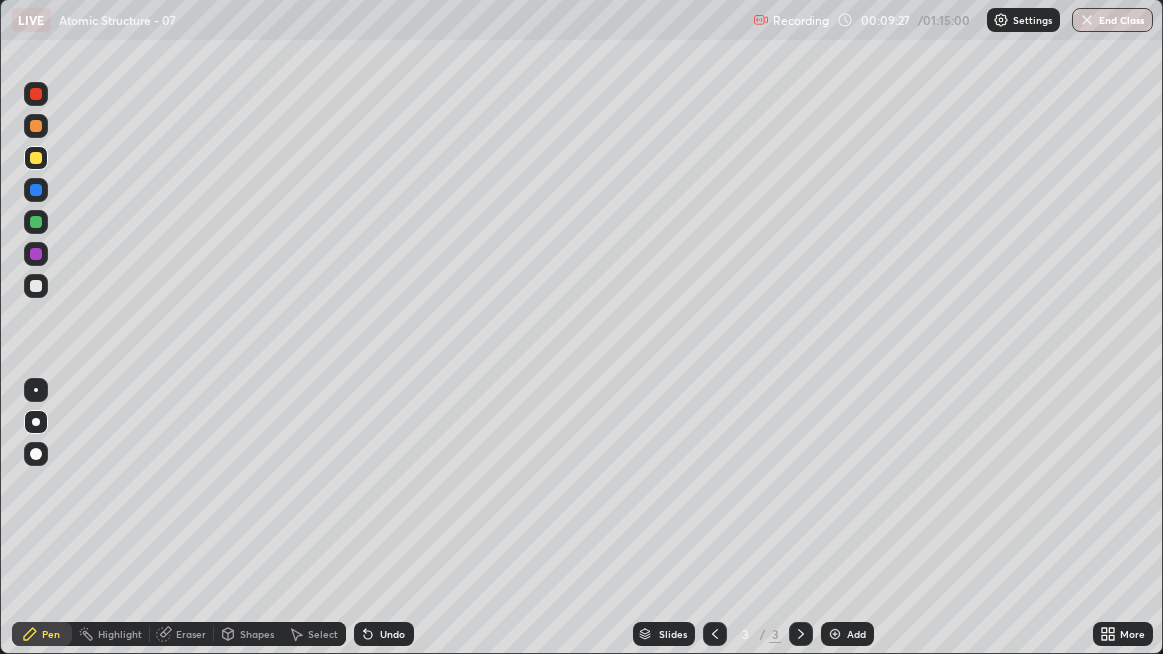 click on "Eraser" at bounding box center (191, 634) 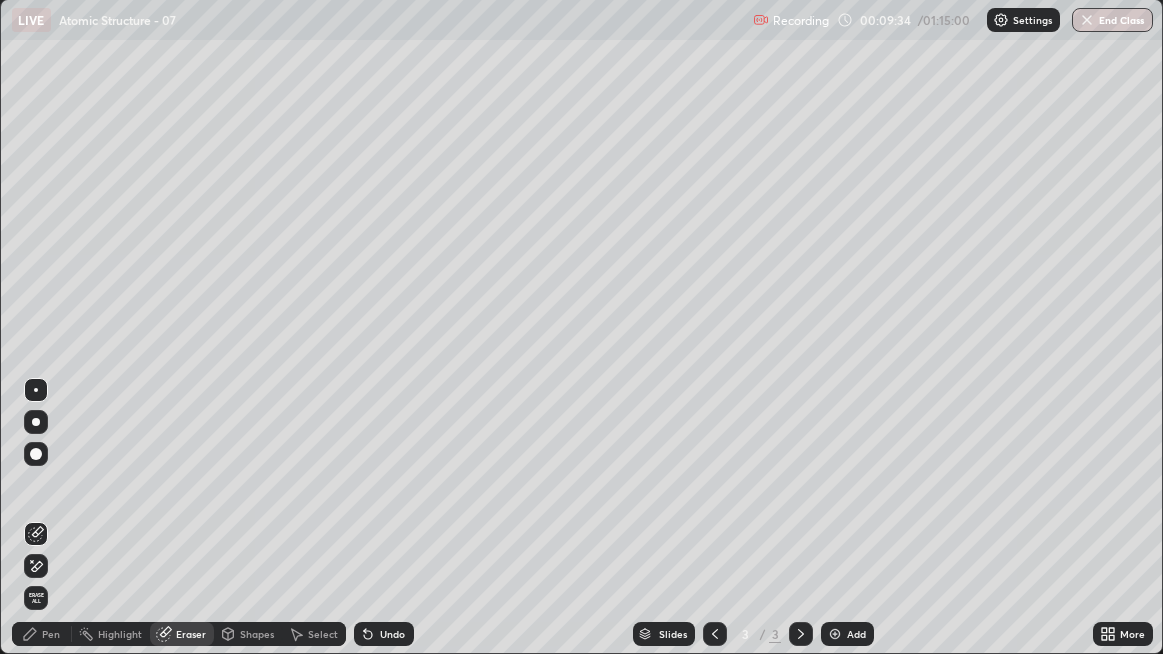 click on "Pen" at bounding box center [42, 634] 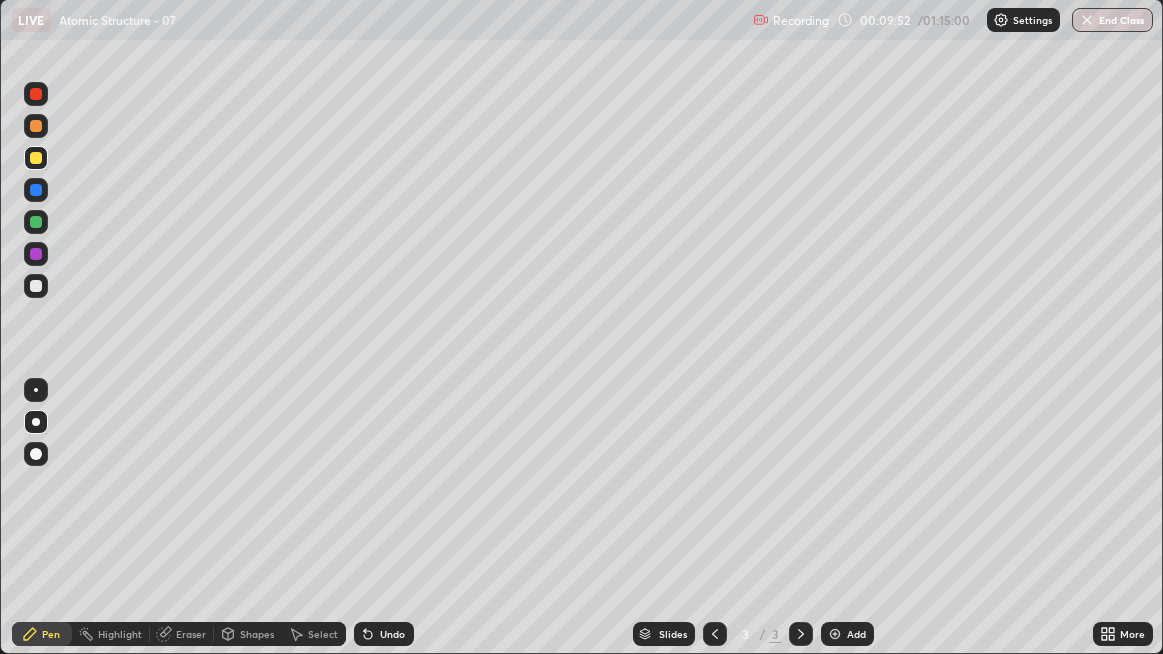 click at bounding box center (36, 286) 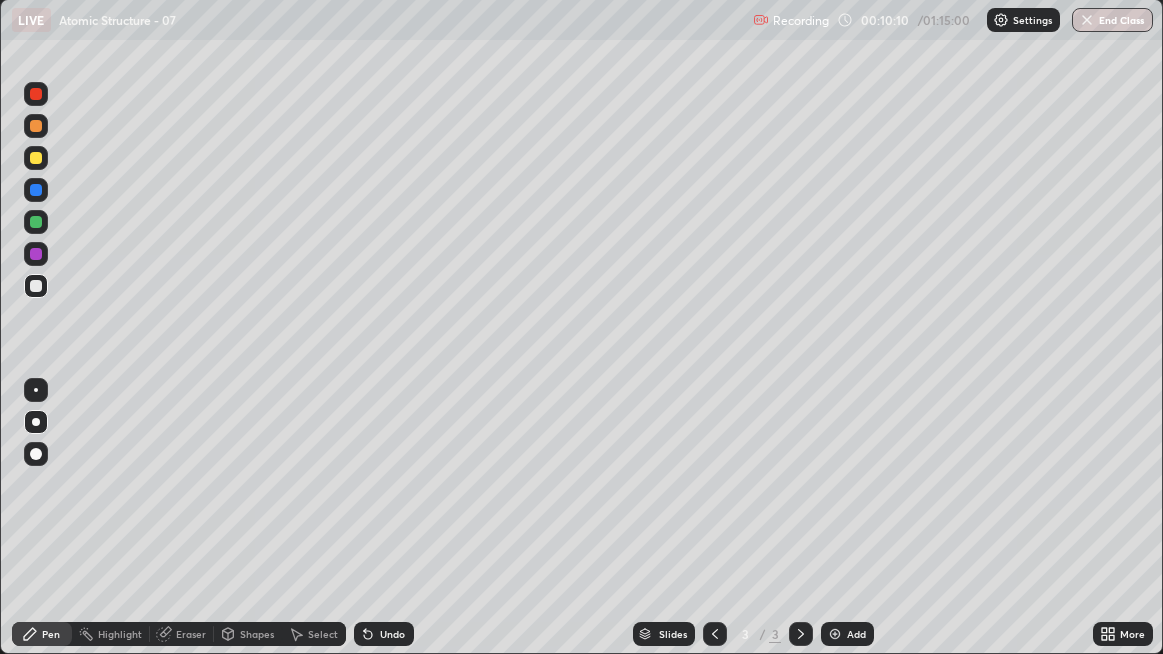 click on "Eraser" at bounding box center (191, 634) 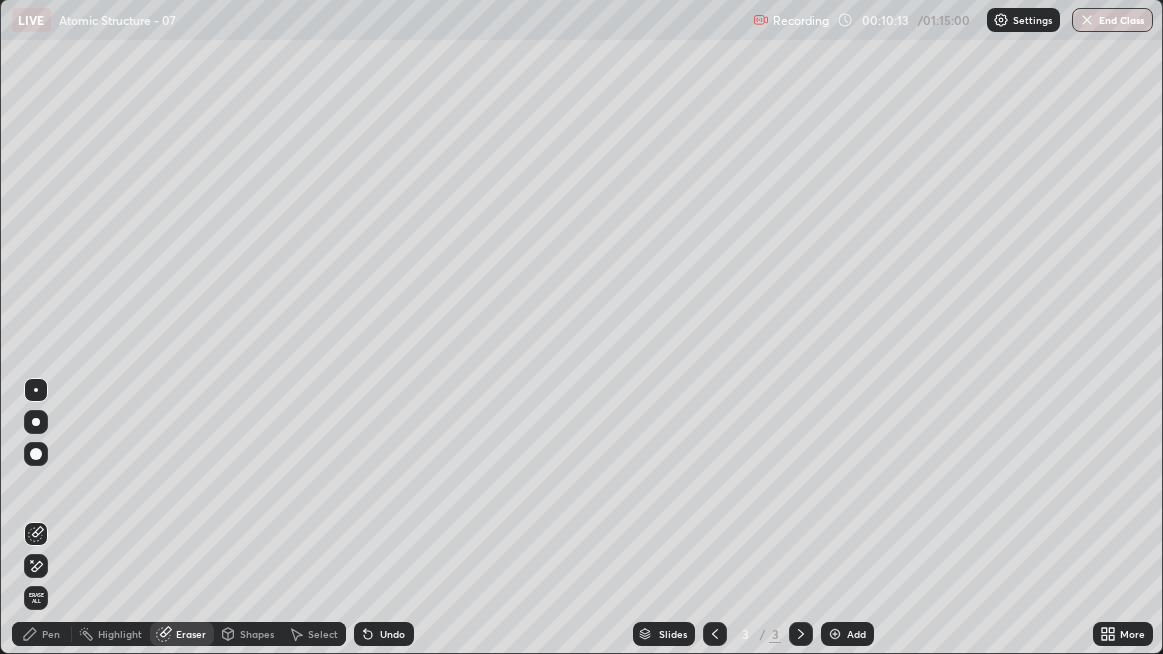 click on "Pen" at bounding box center [51, 634] 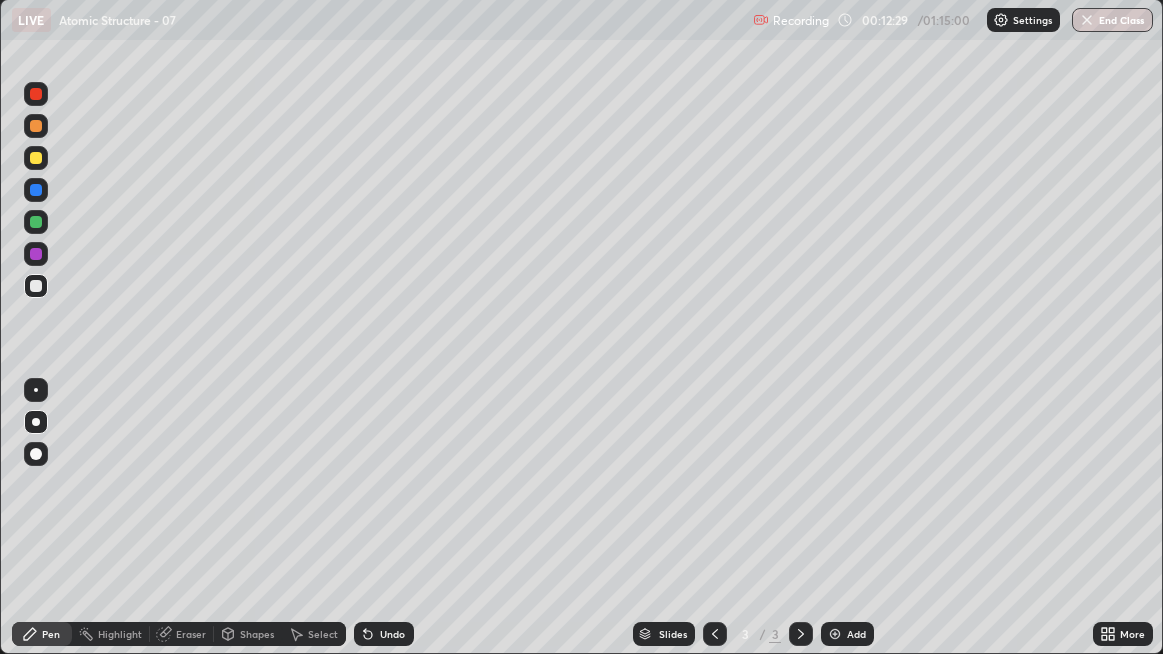 click at bounding box center (36, 254) 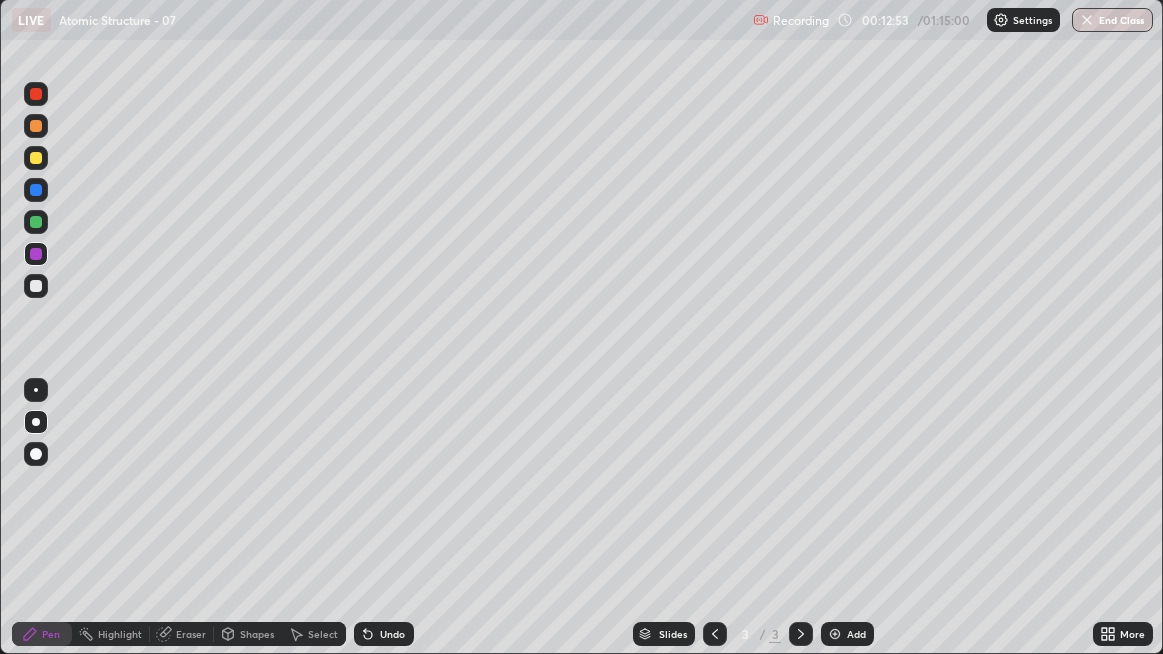 click at bounding box center [36, 222] 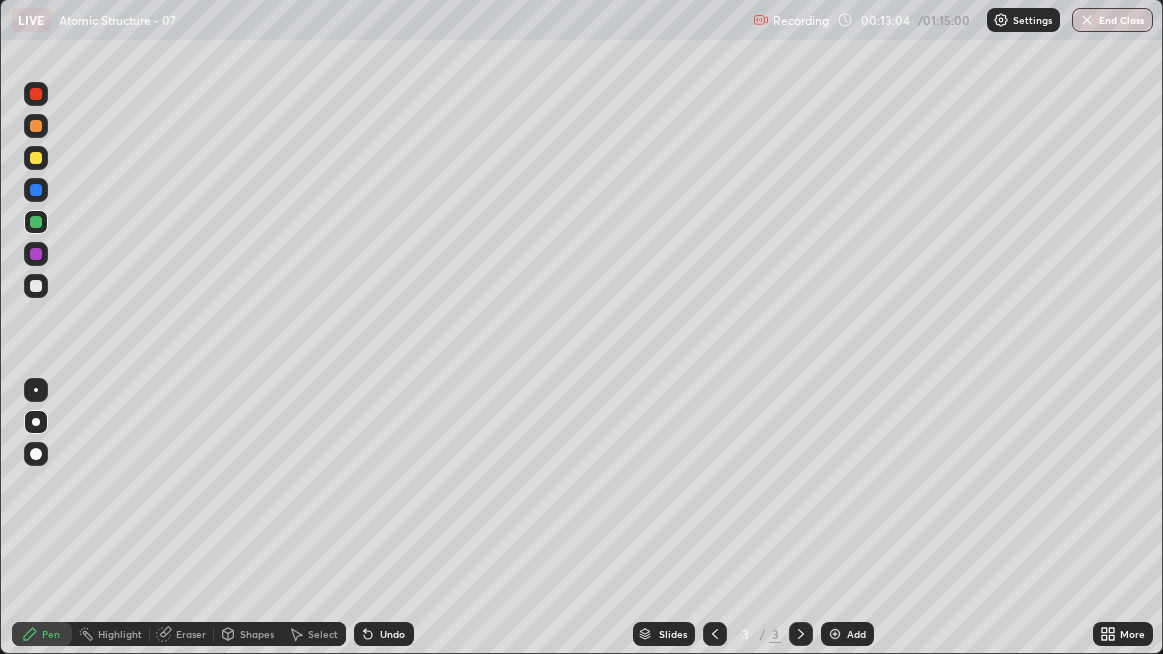 click at bounding box center [36, 190] 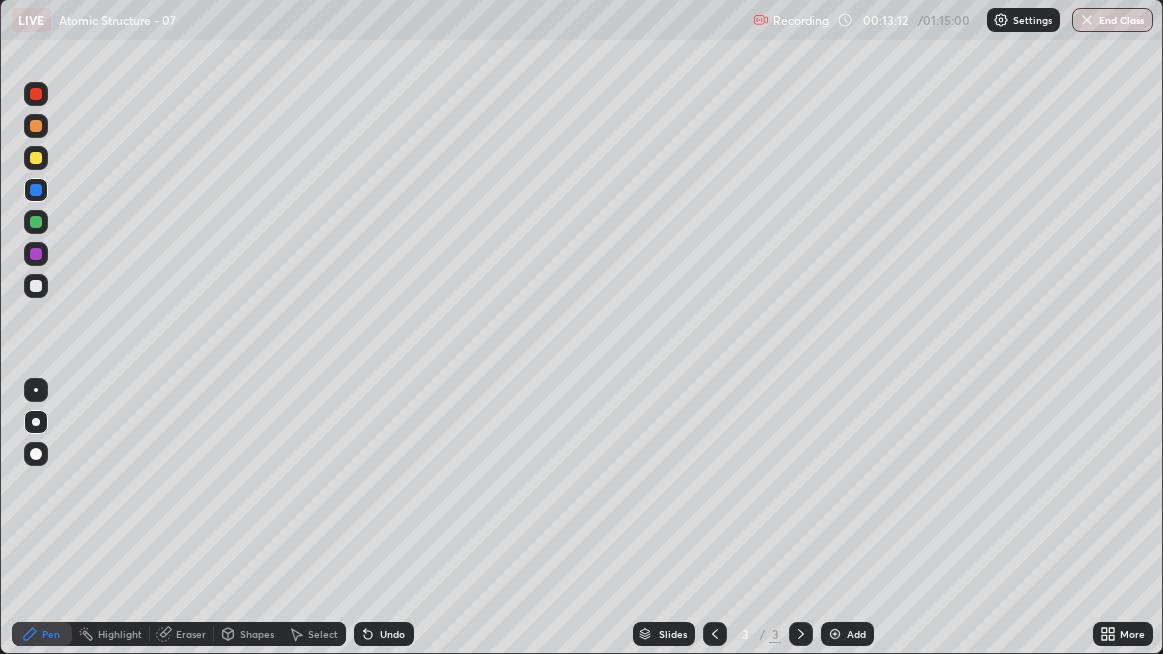click at bounding box center [36, 126] 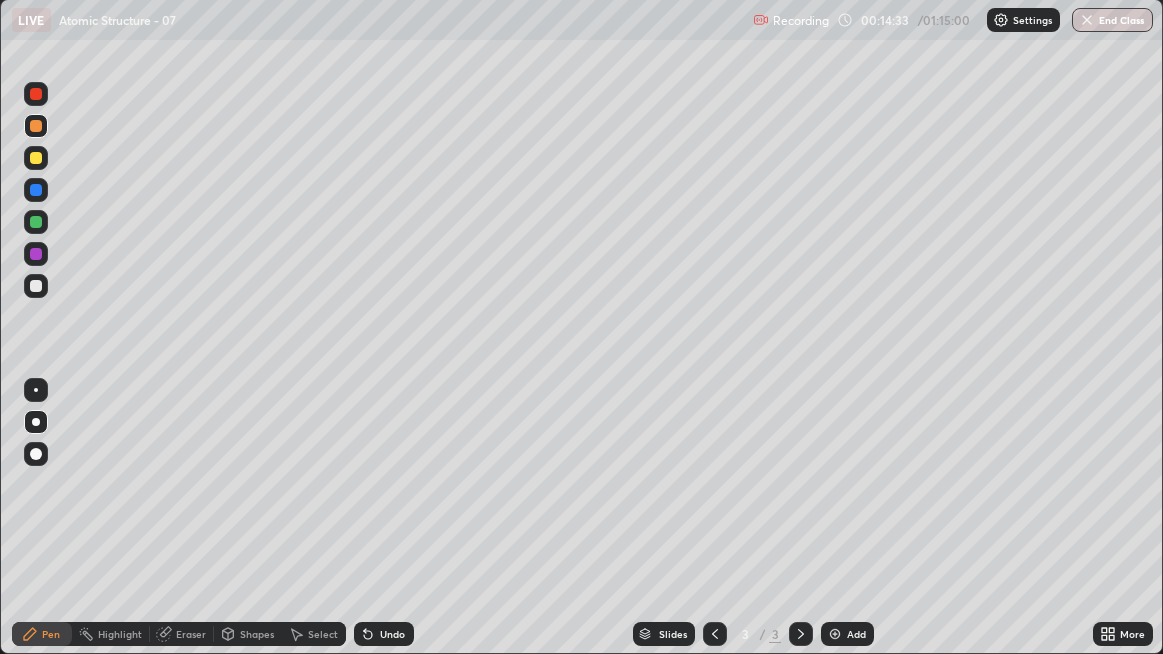 click at bounding box center [36, 190] 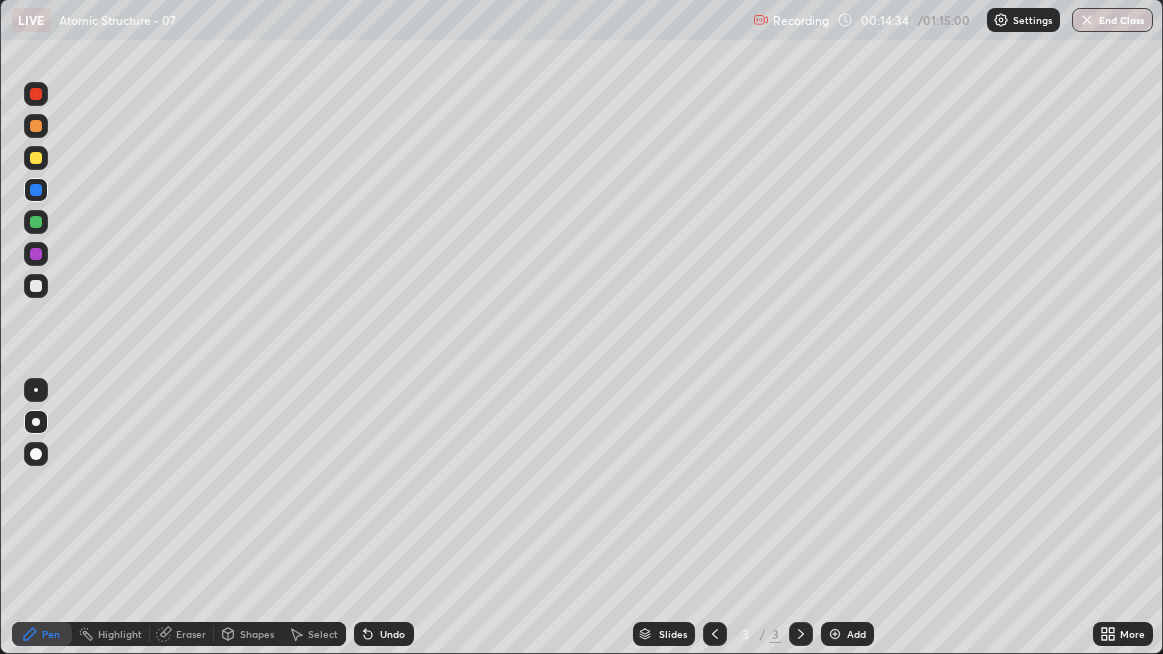 click at bounding box center [36, 286] 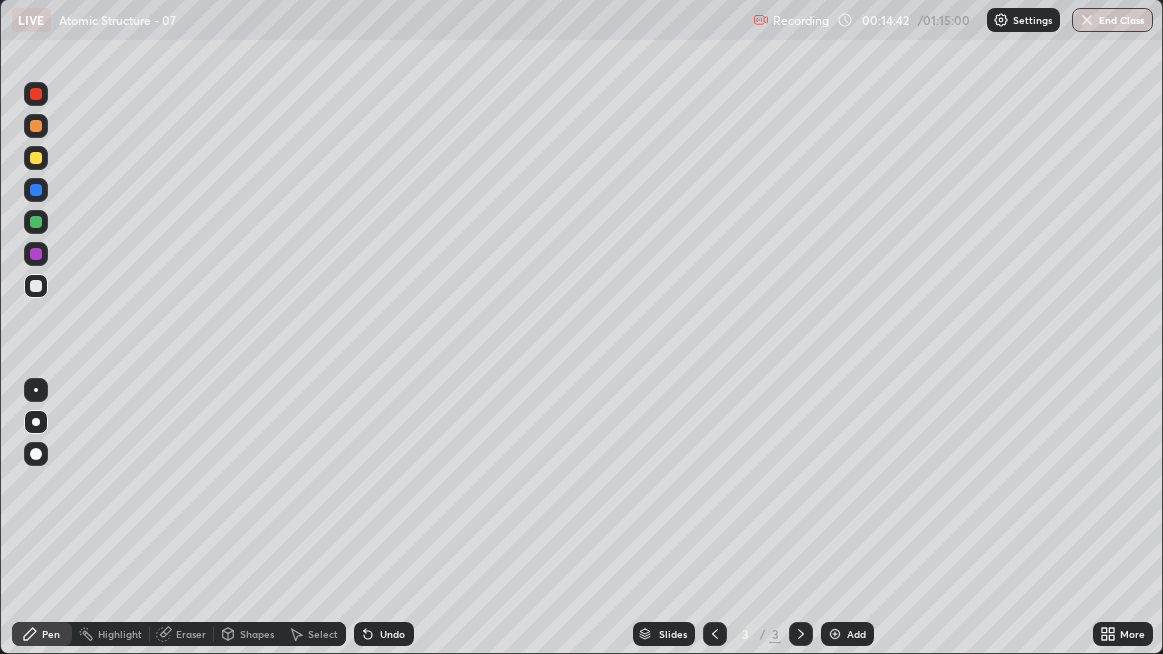 click on "Undo" at bounding box center [384, 634] 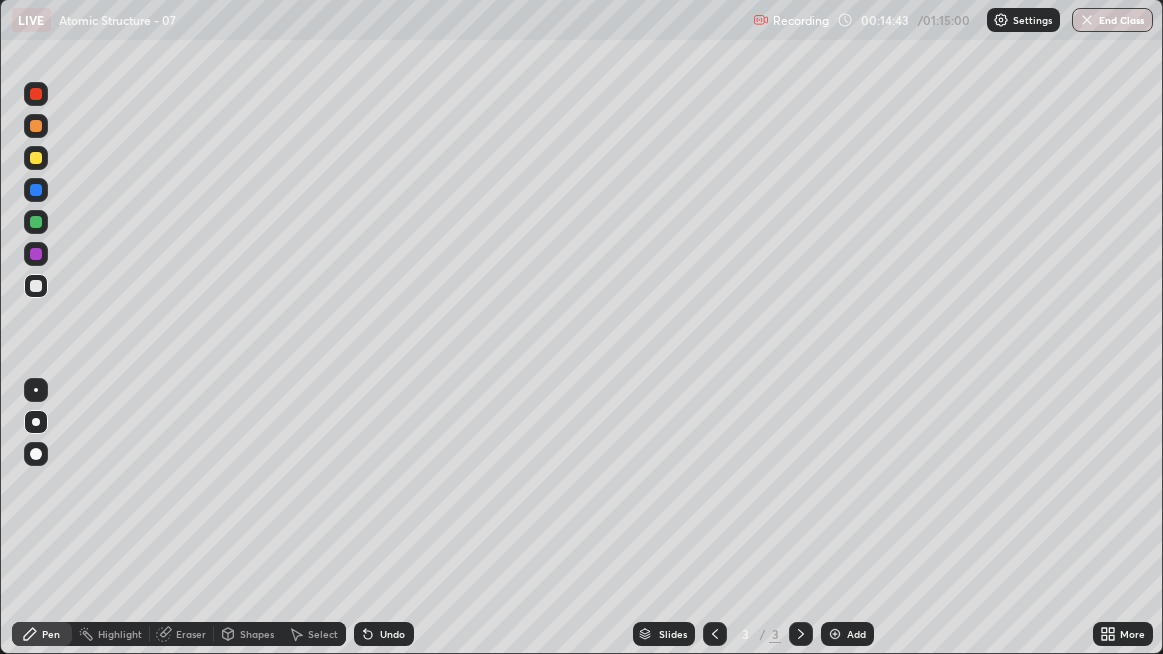 click on "Undo" at bounding box center [392, 634] 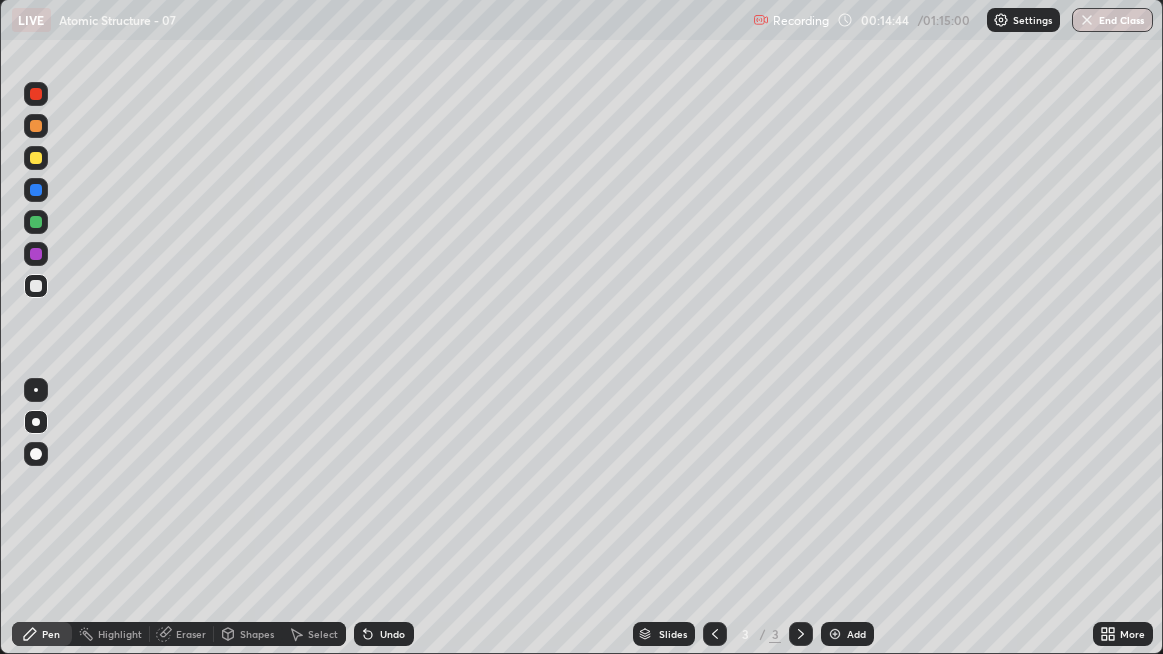 click on "Undo" at bounding box center [392, 634] 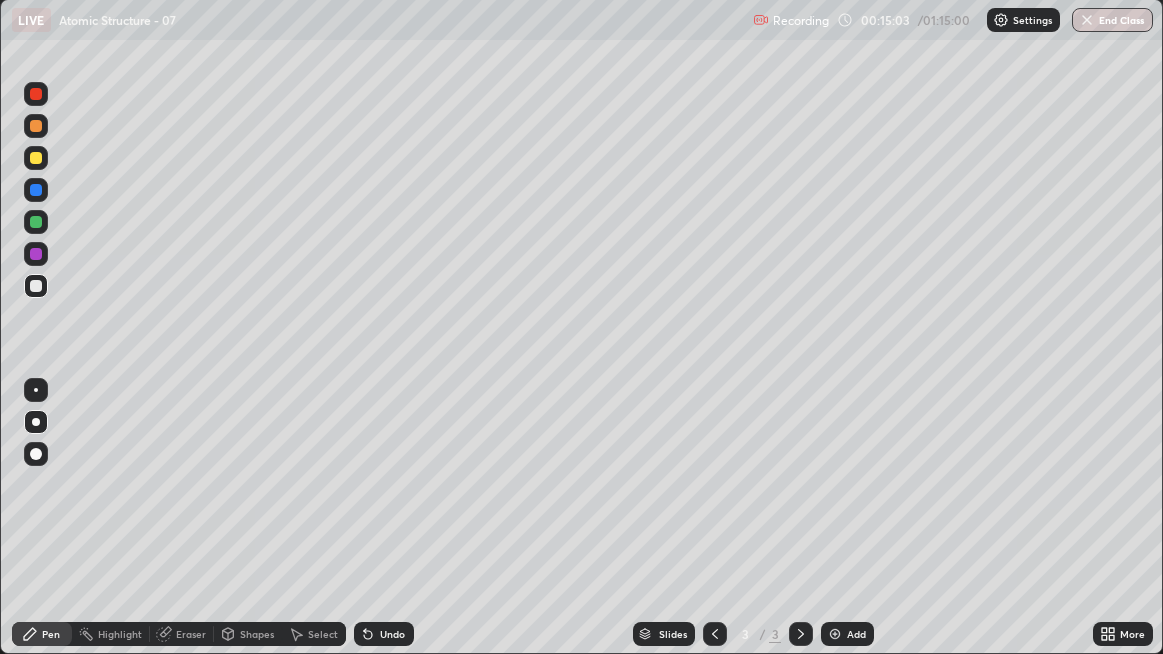 click at bounding box center (835, 634) 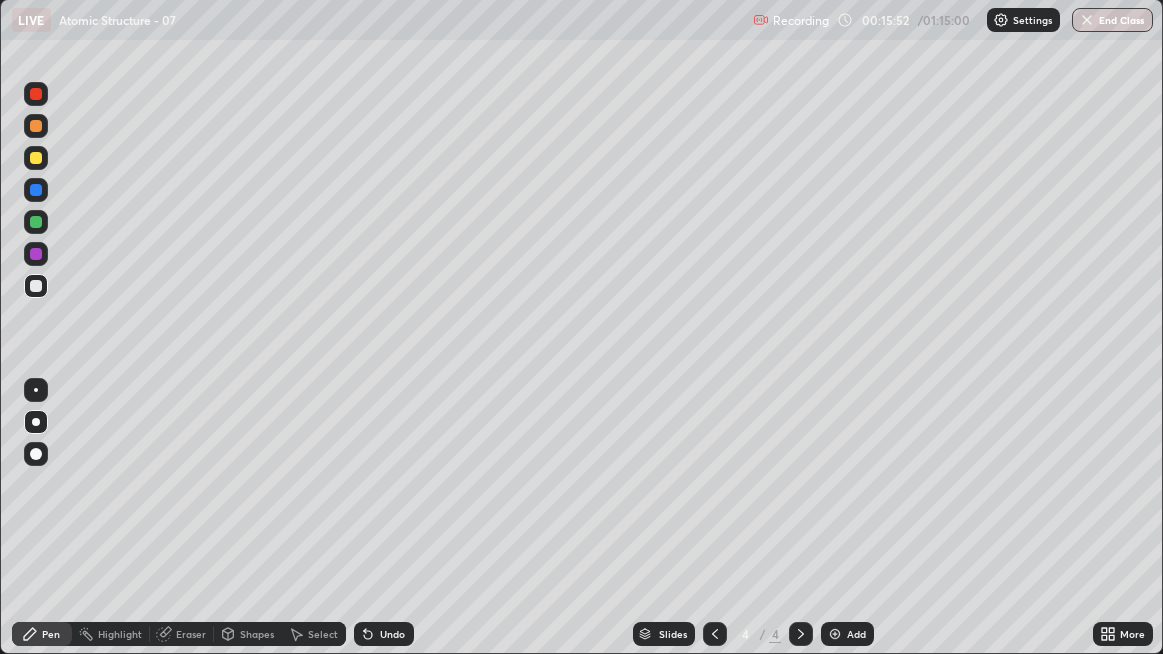 click 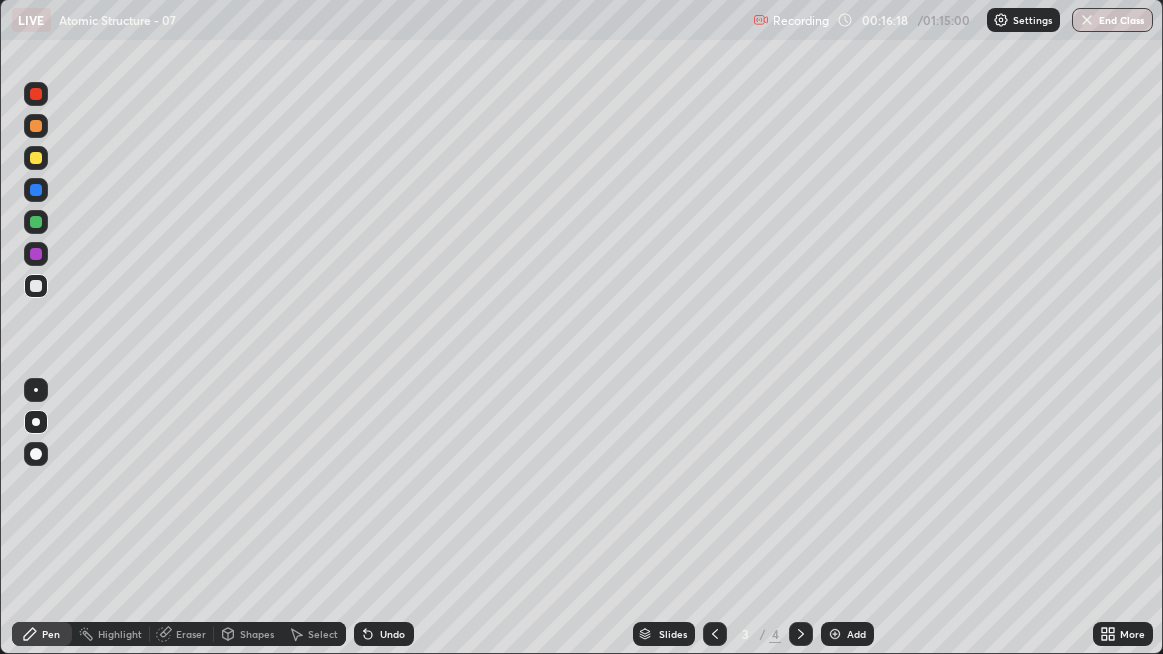 click 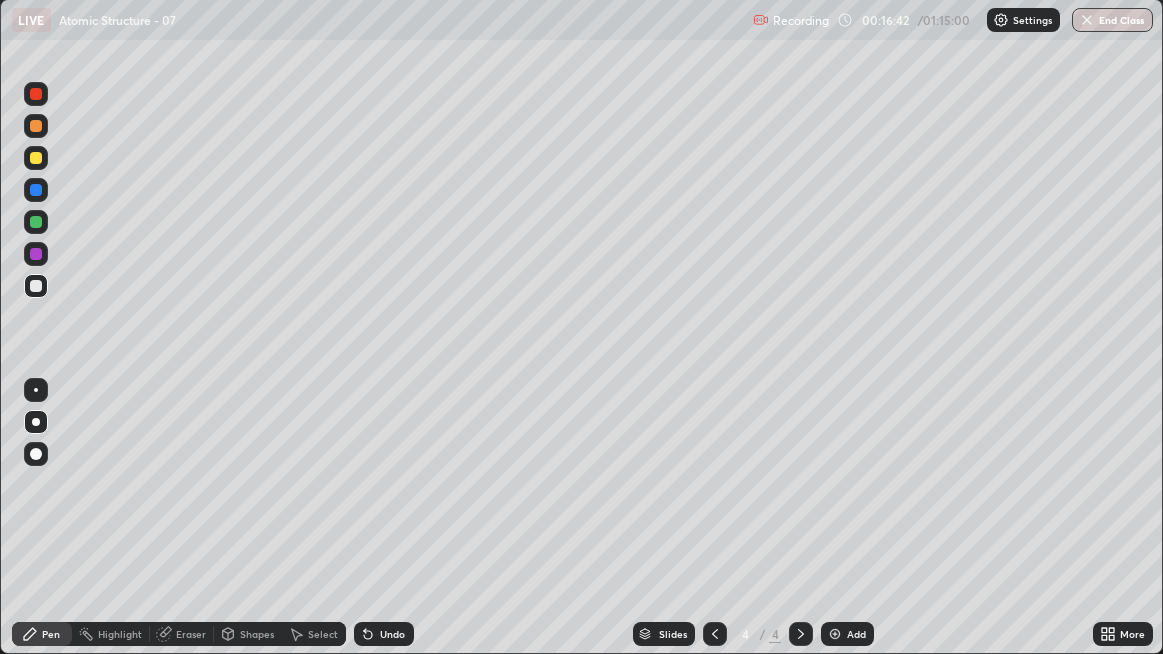 click at bounding box center [36, 158] 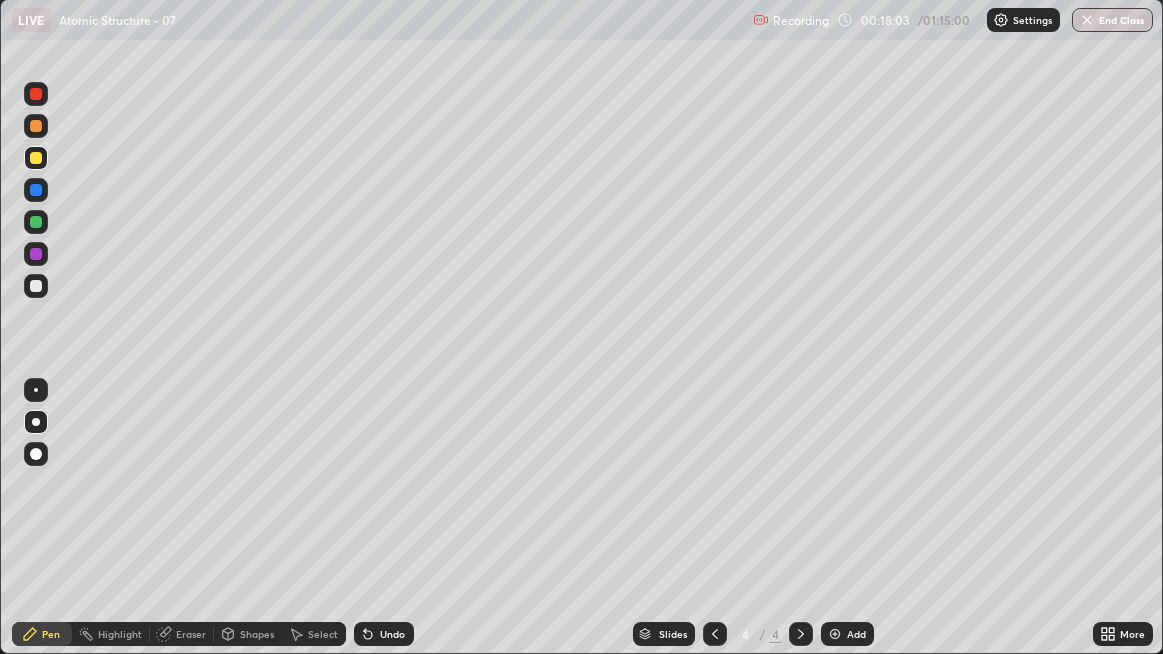 click 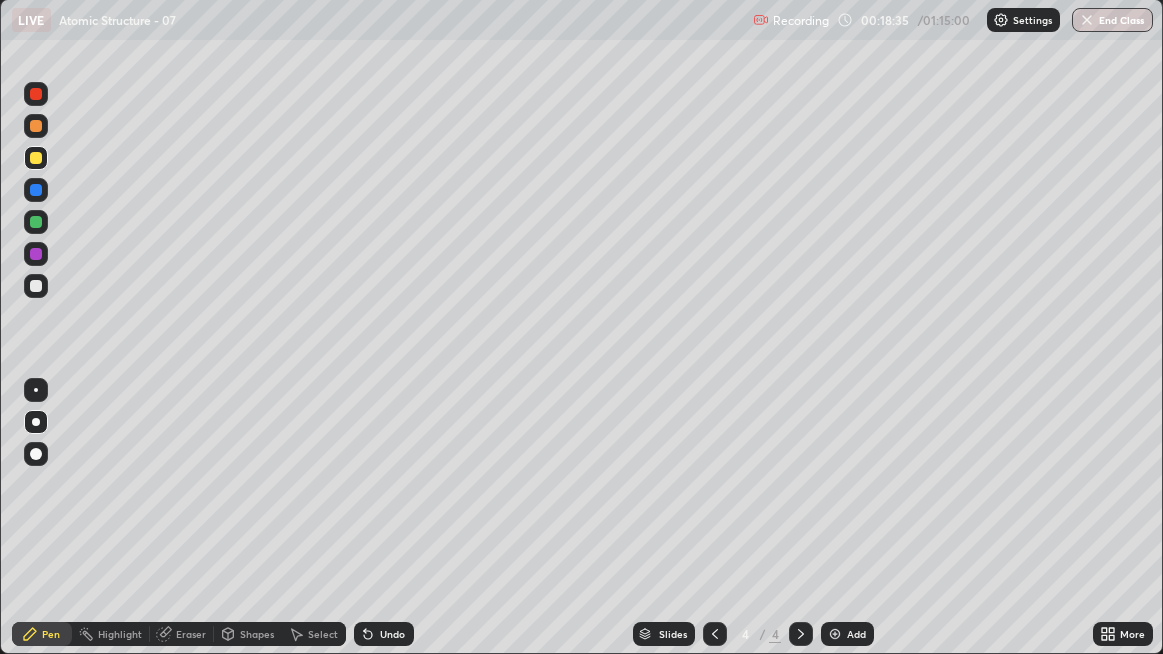 click at bounding box center [715, 634] 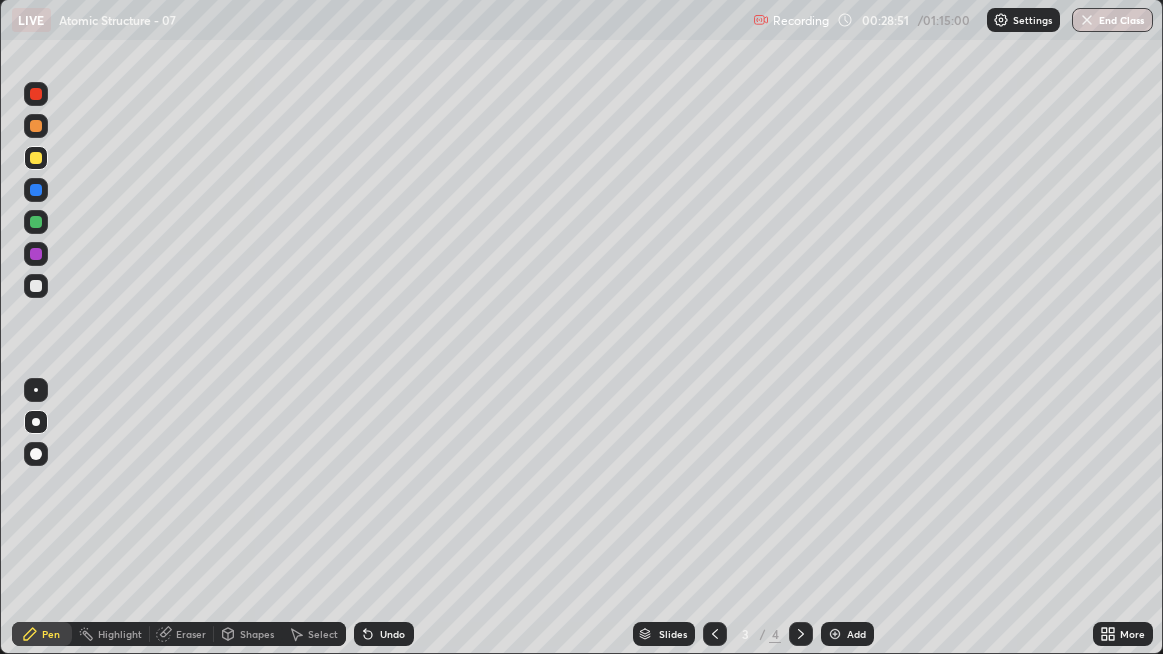 click at bounding box center [801, 634] 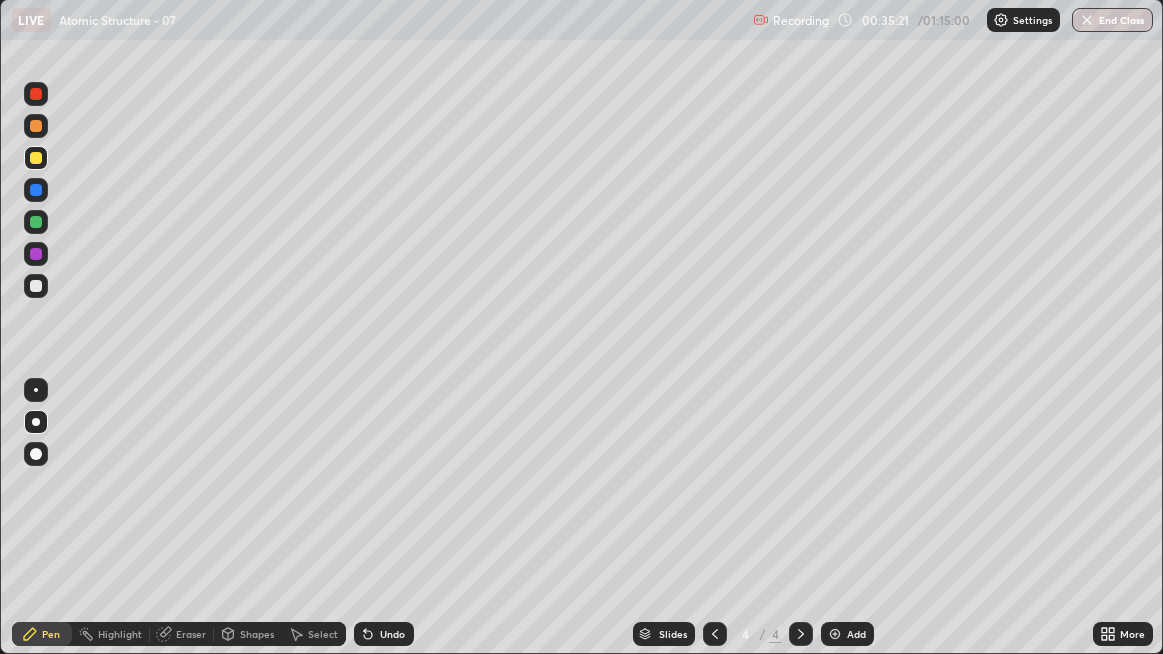 click 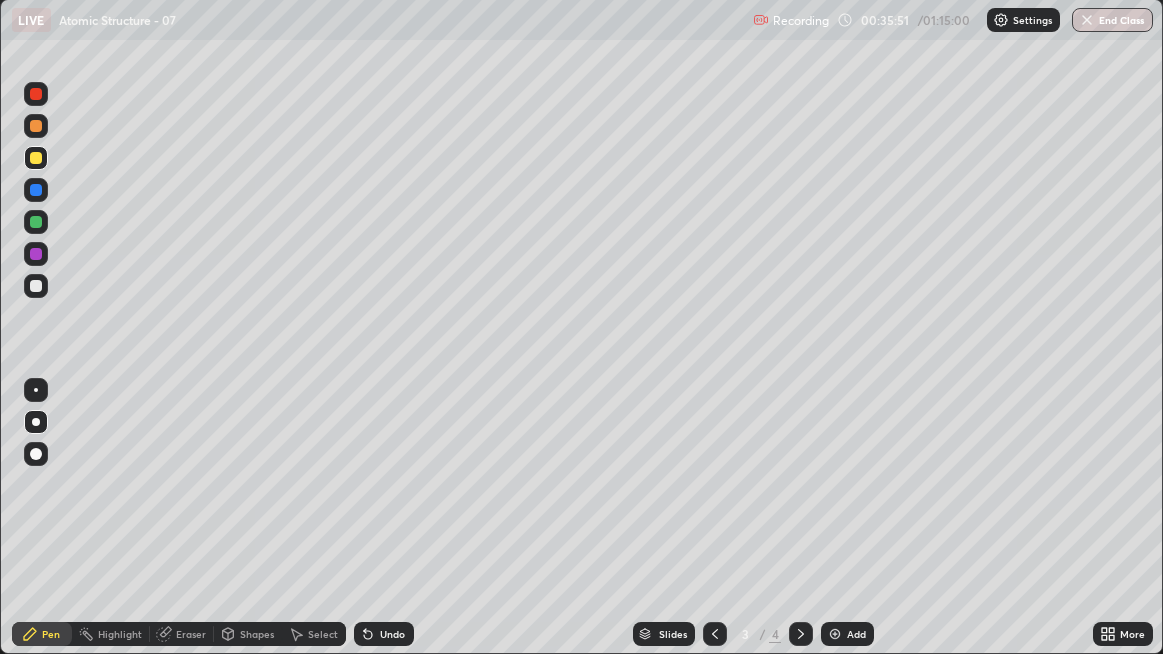 click 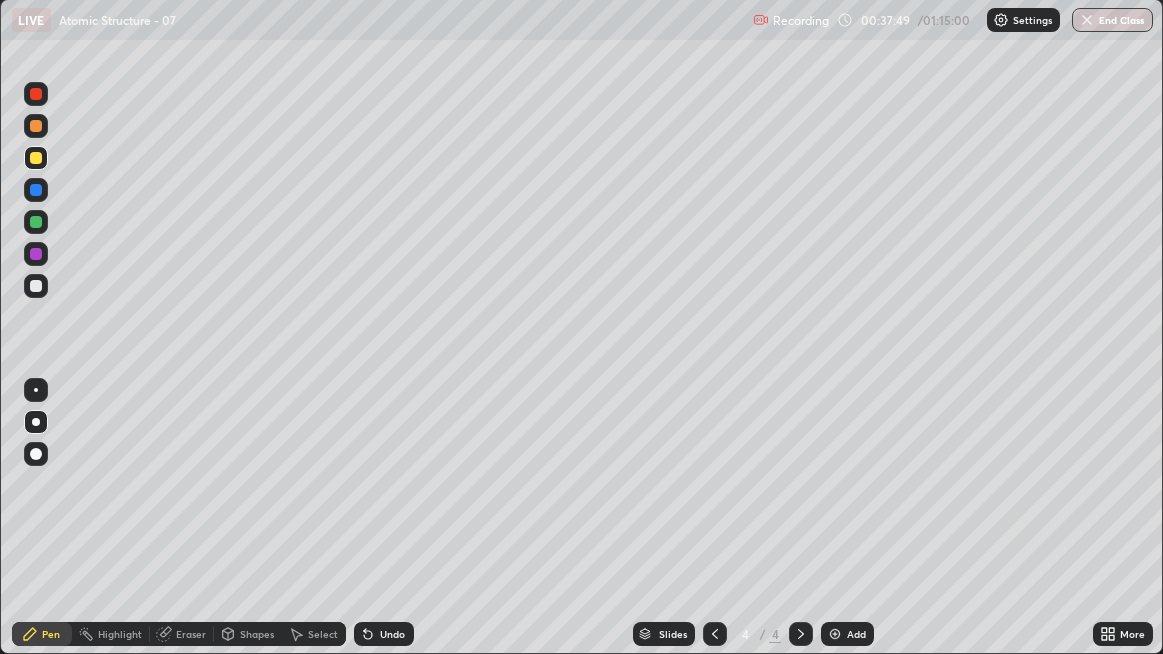 click at bounding box center (715, 634) 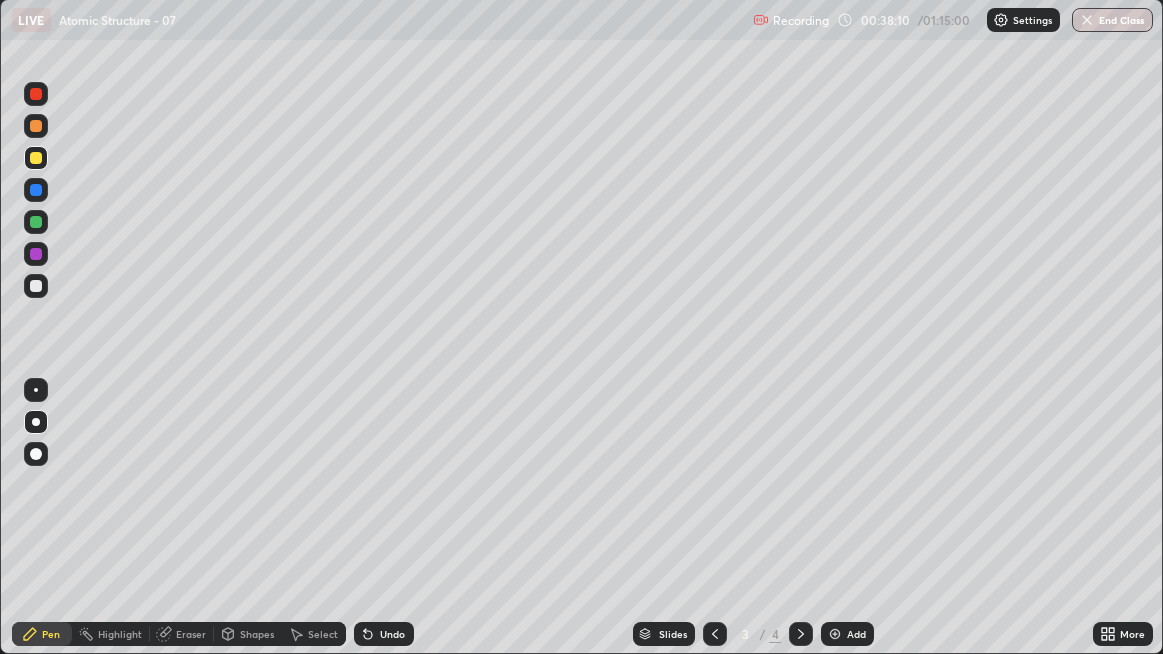 click 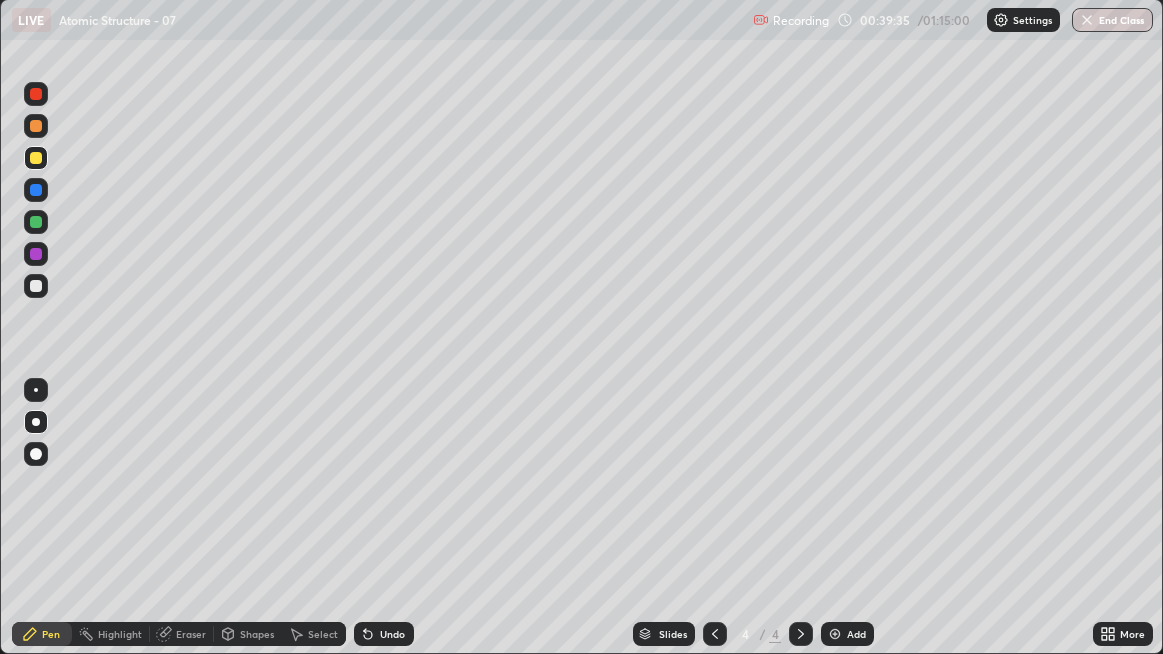 click at bounding box center [715, 634] 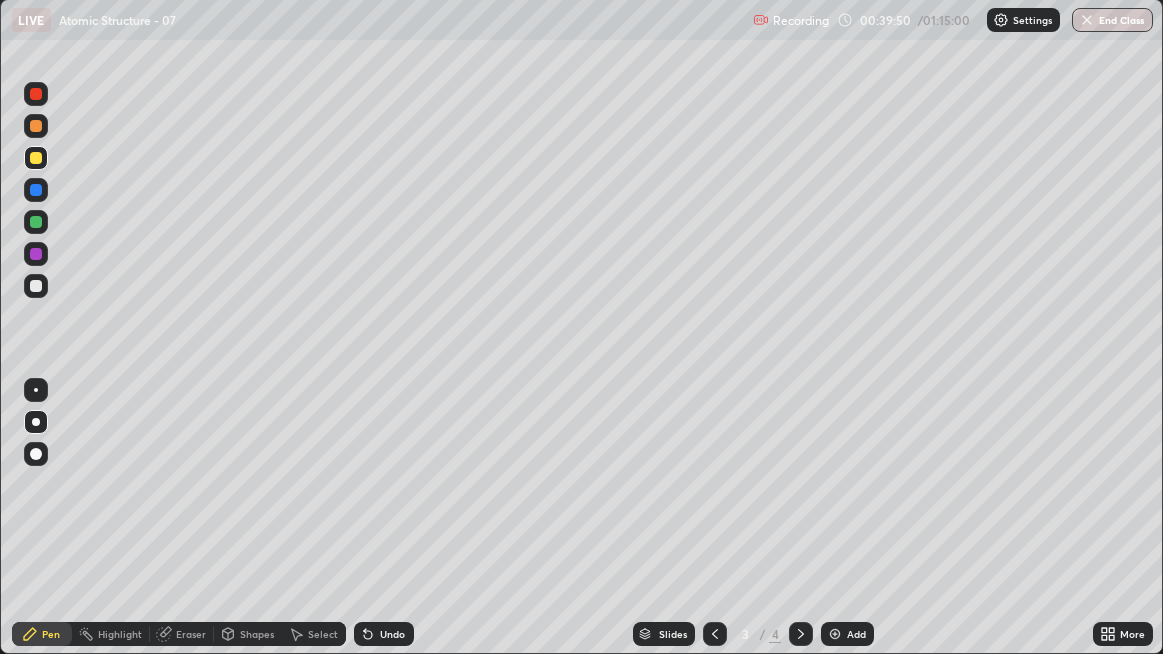 click at bounding box center [801, 634] 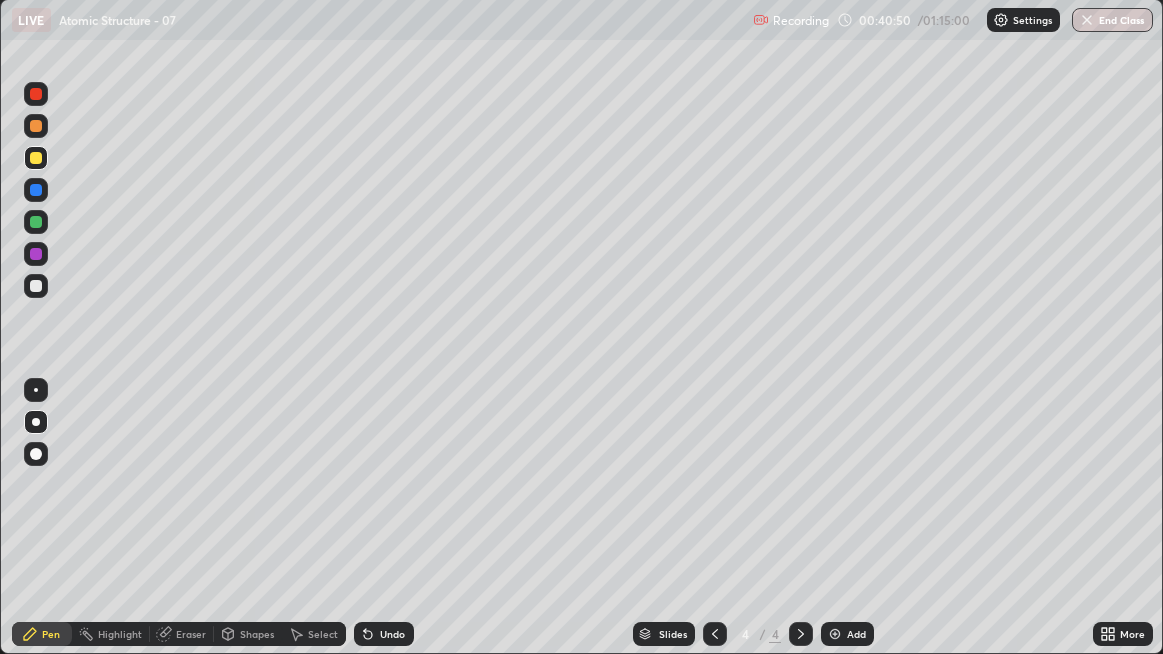 click at bounding box center [835, 634] 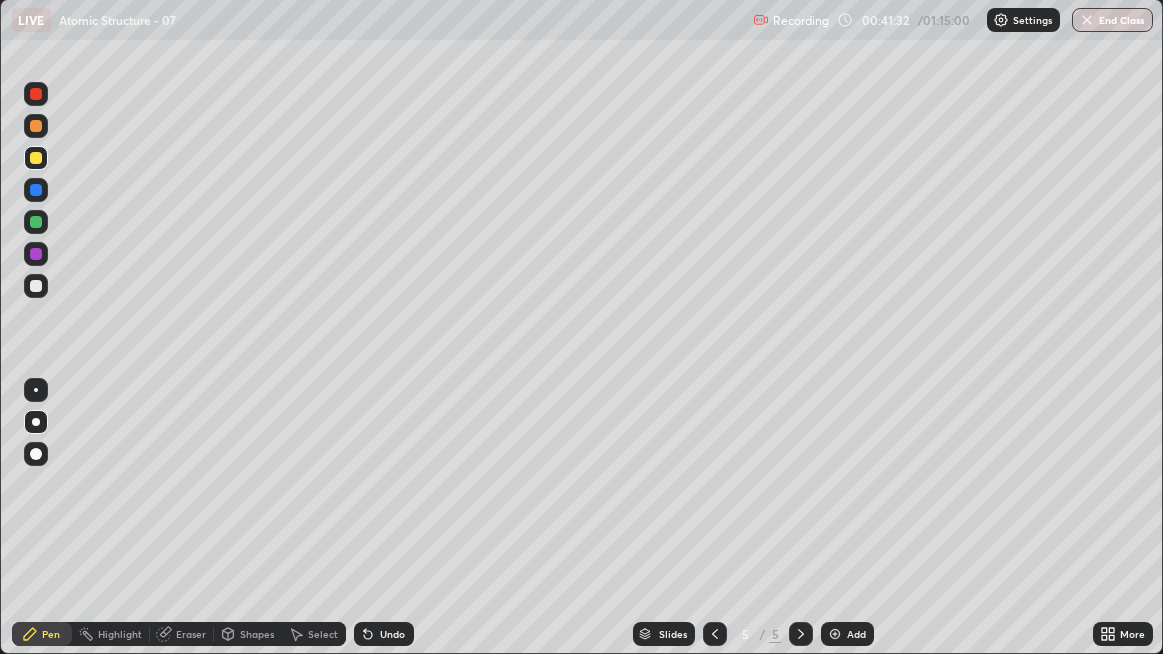 click at bounding box center (36, 222) 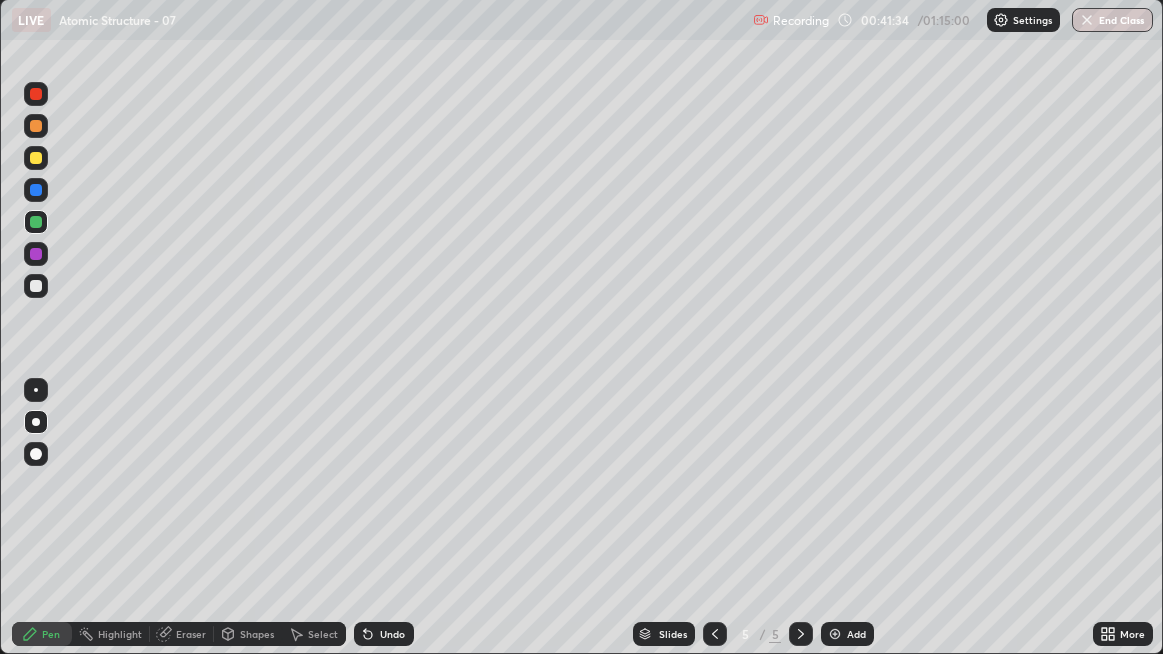 click at bounding box center (36, 286) 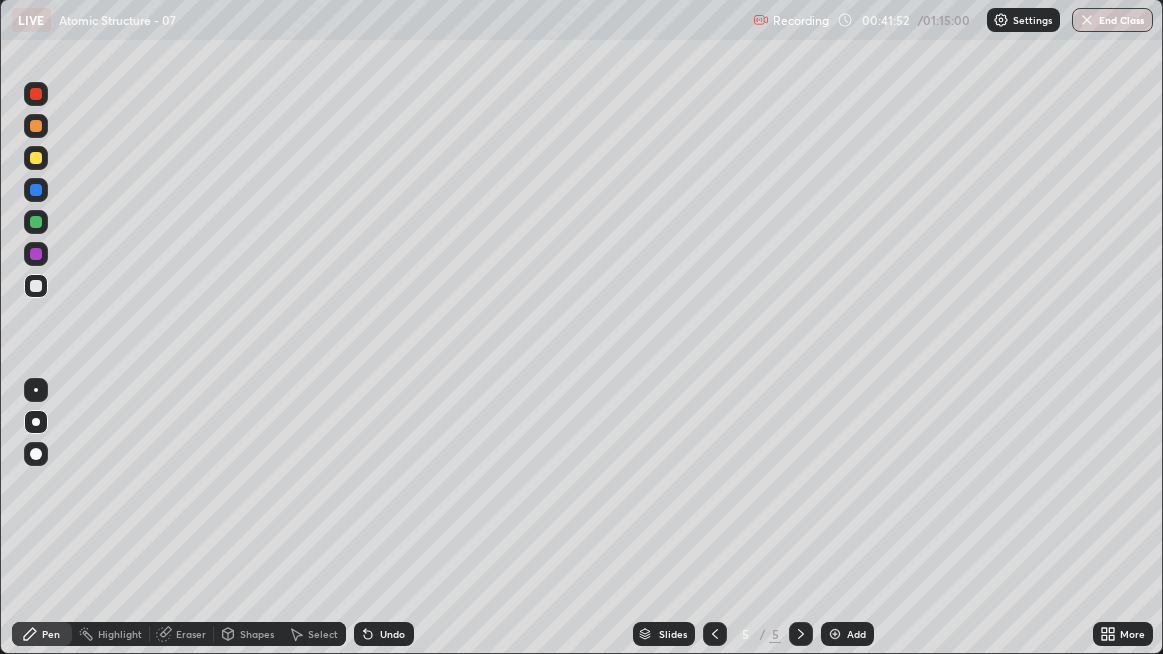 click at bounding box center (36, 222) 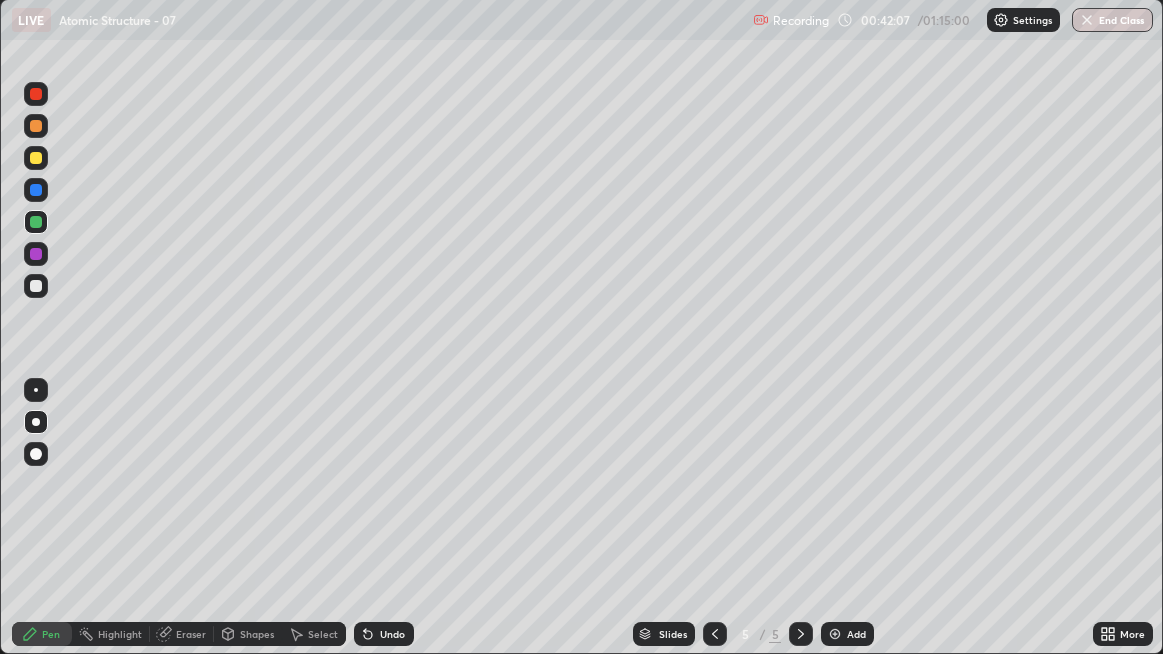 click at bounding box center (36, 190) 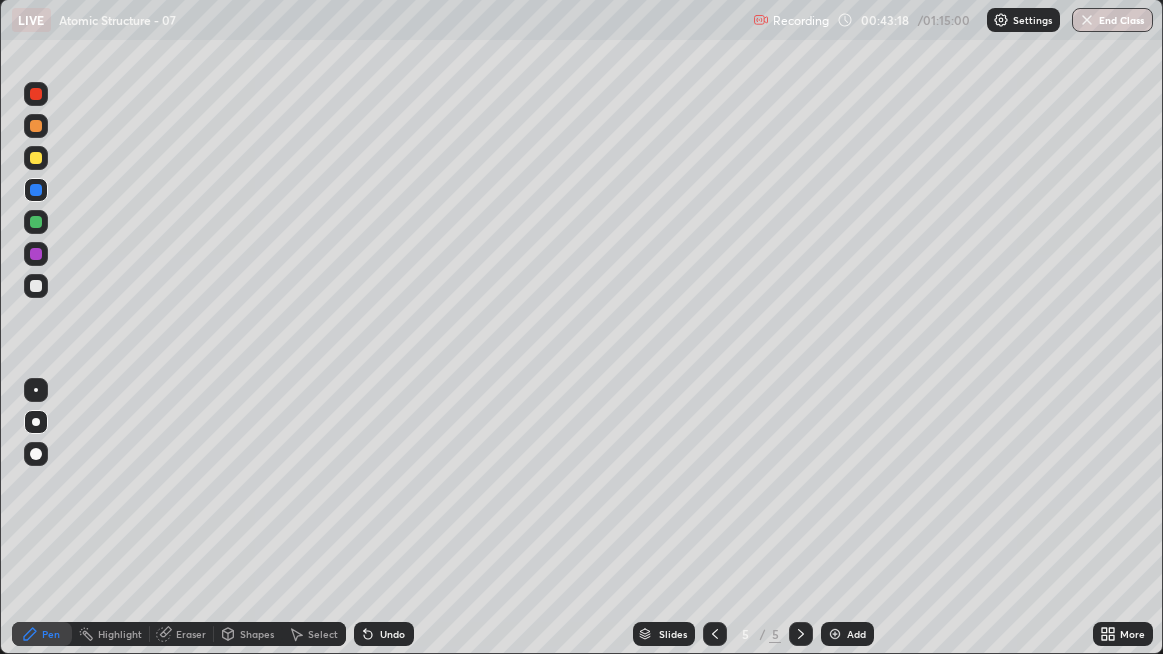 click 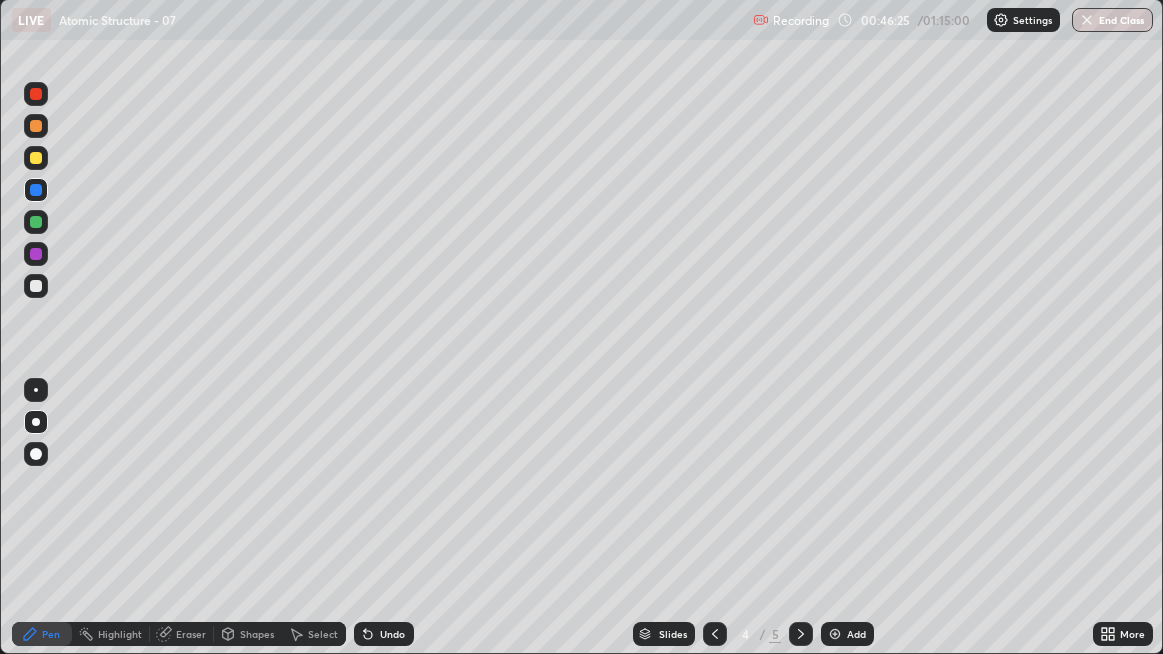click 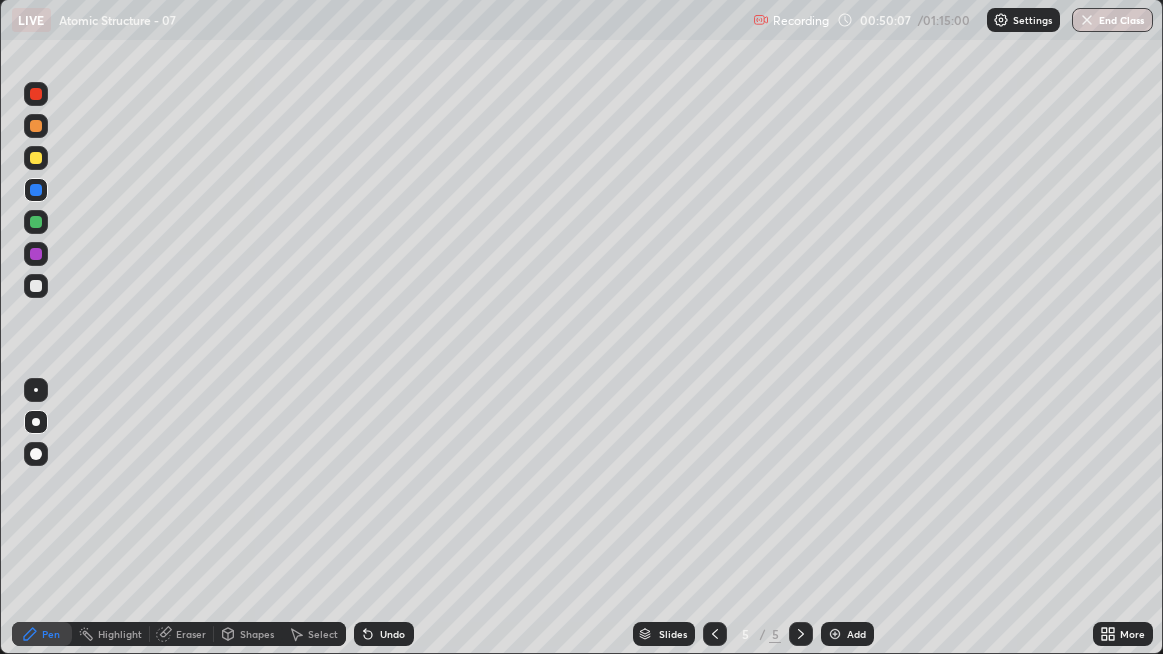 click at bounding box center (36, 158) 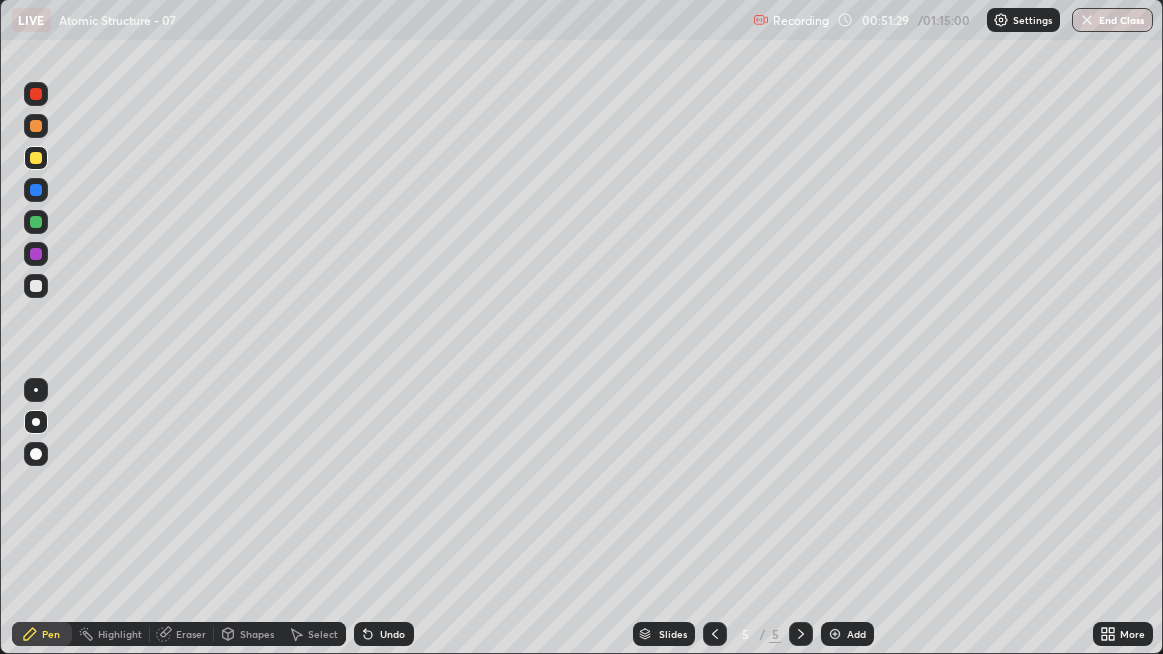 click 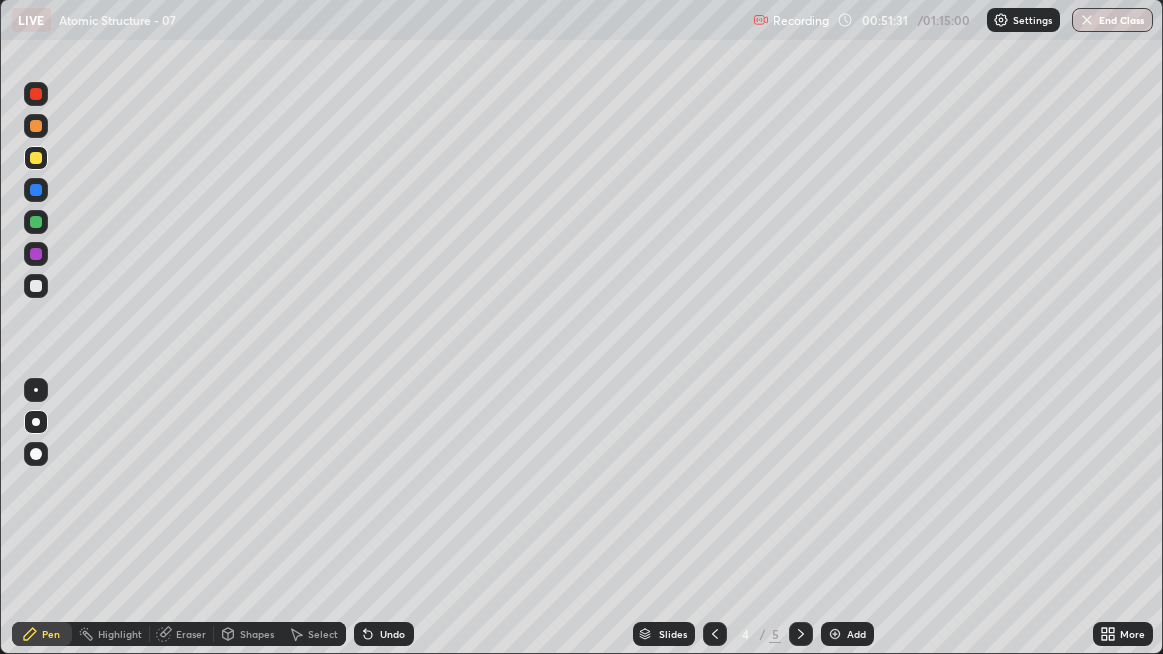 click 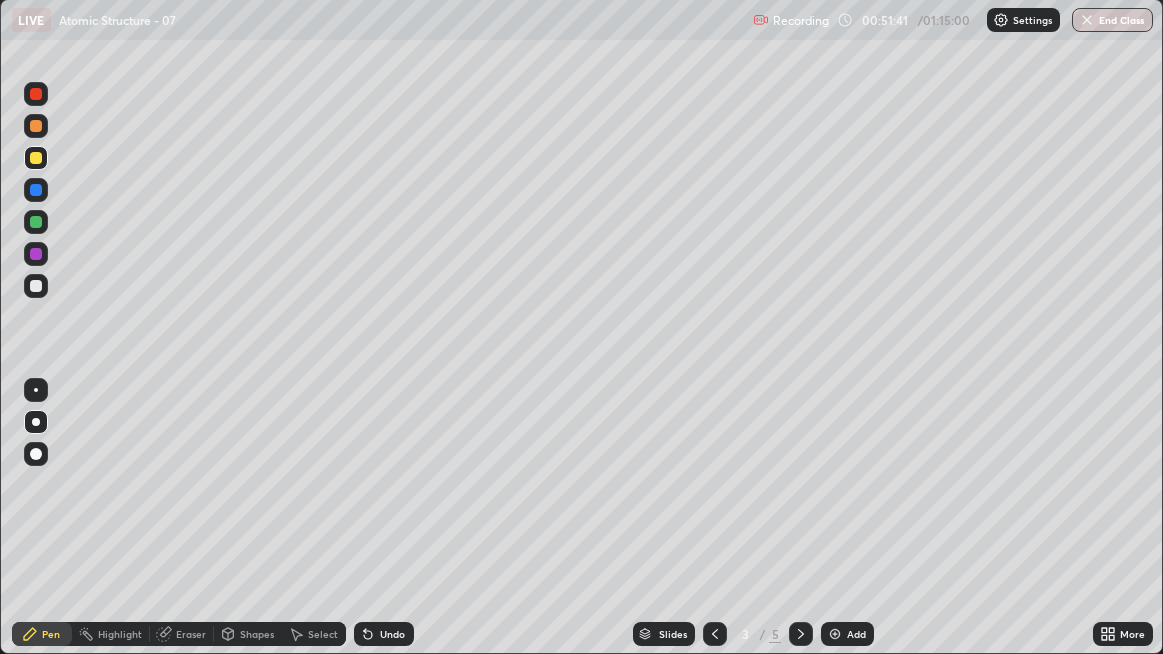 click 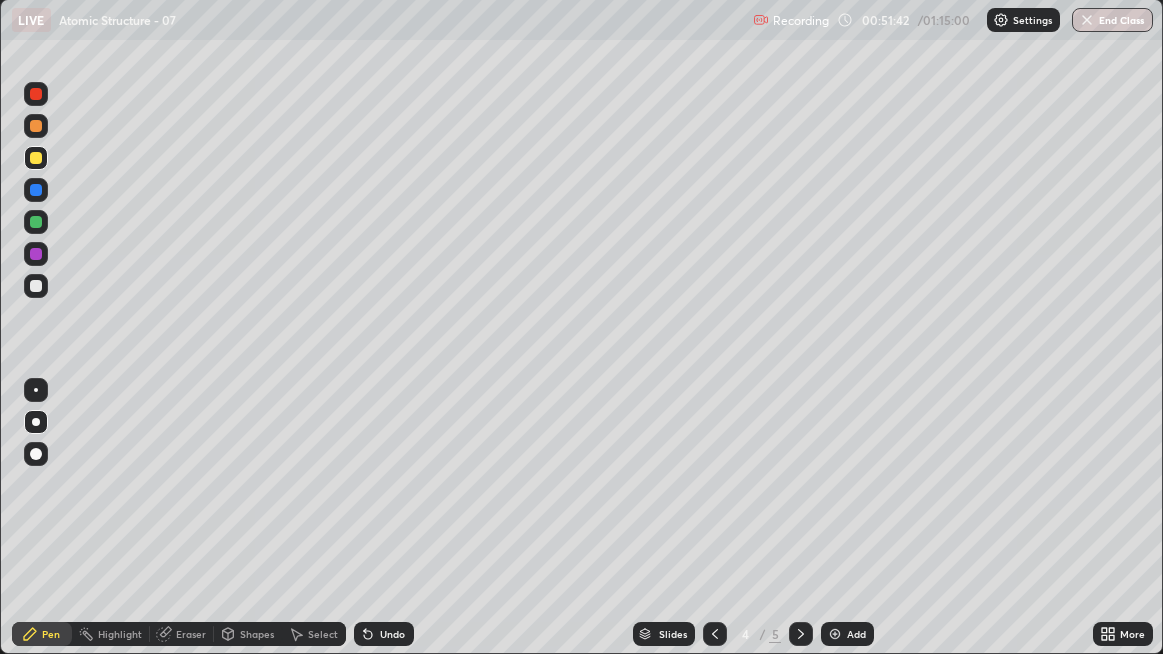 click 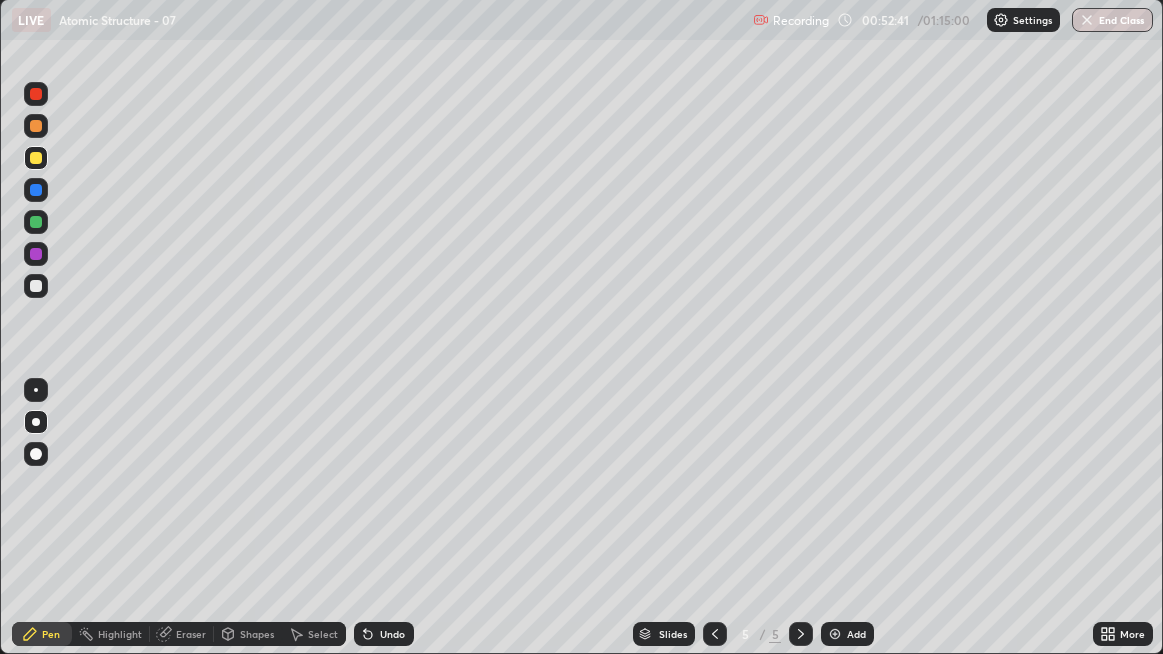 click 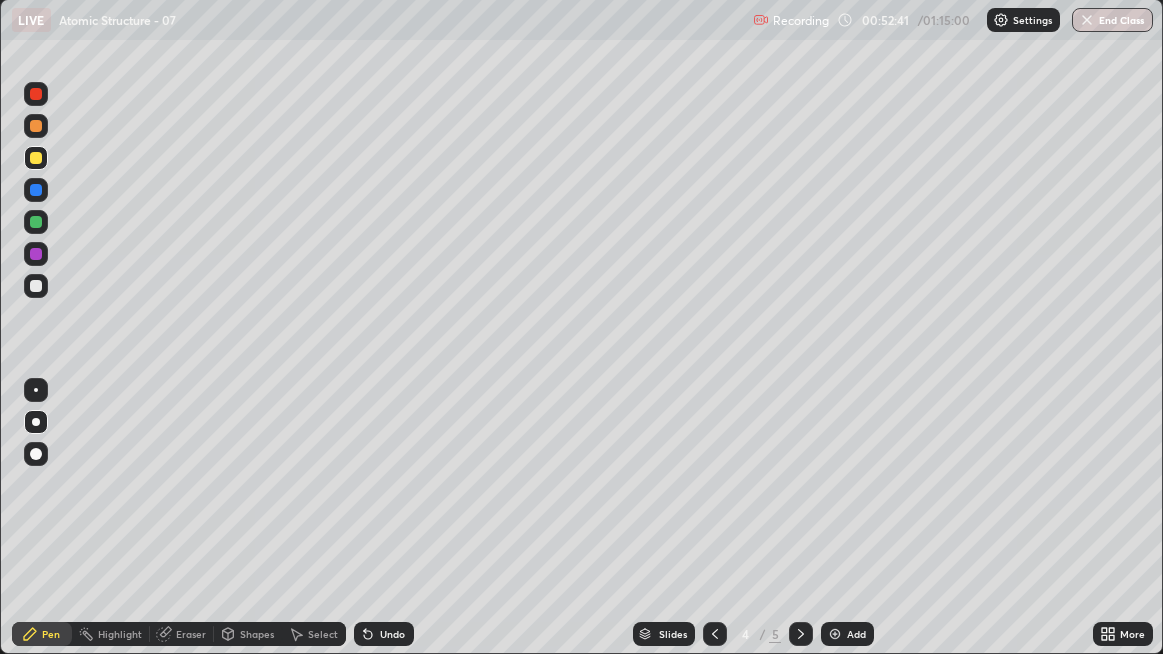 click 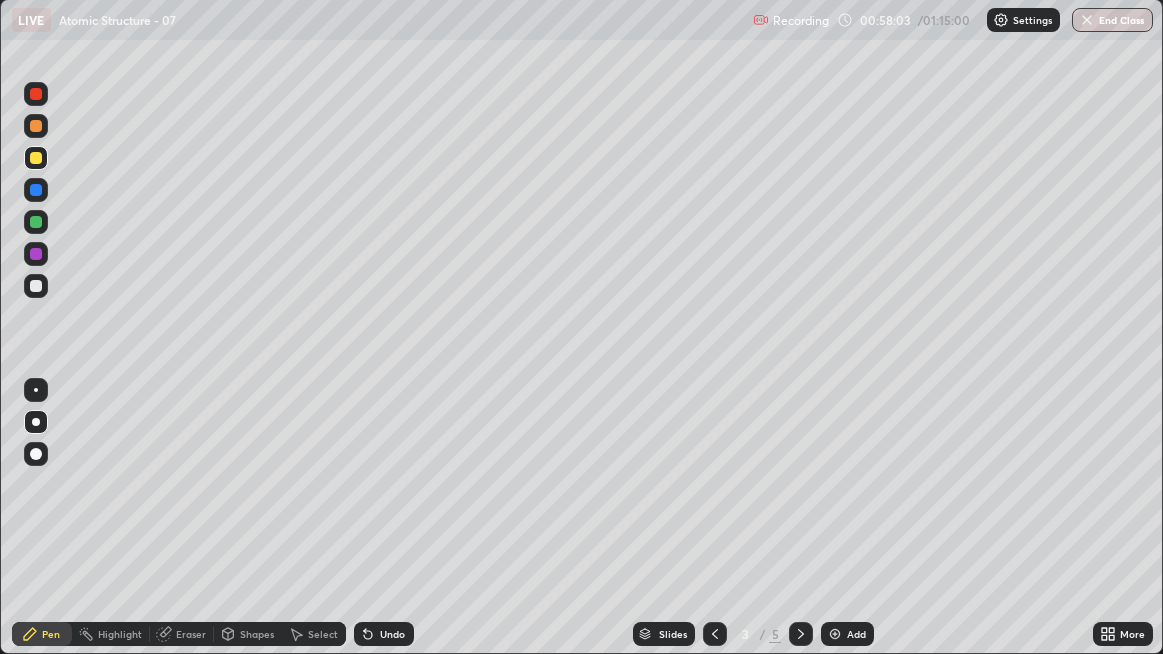 click on "Add" at bounding box center [856, 634] 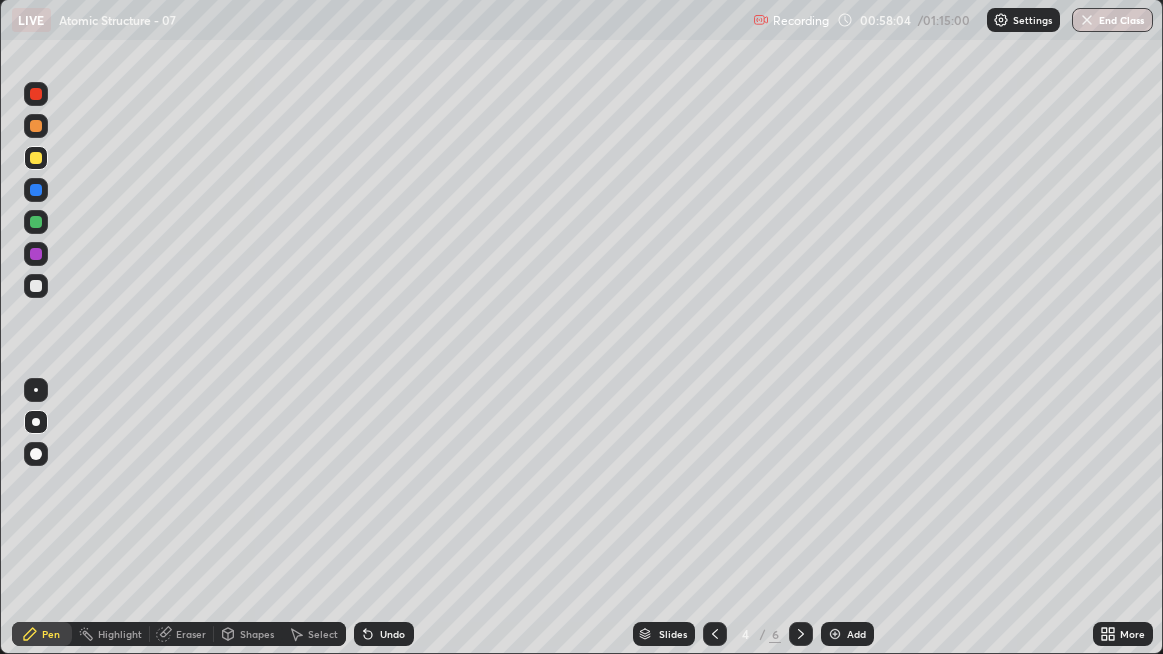 click at bounding box center (715, 634) 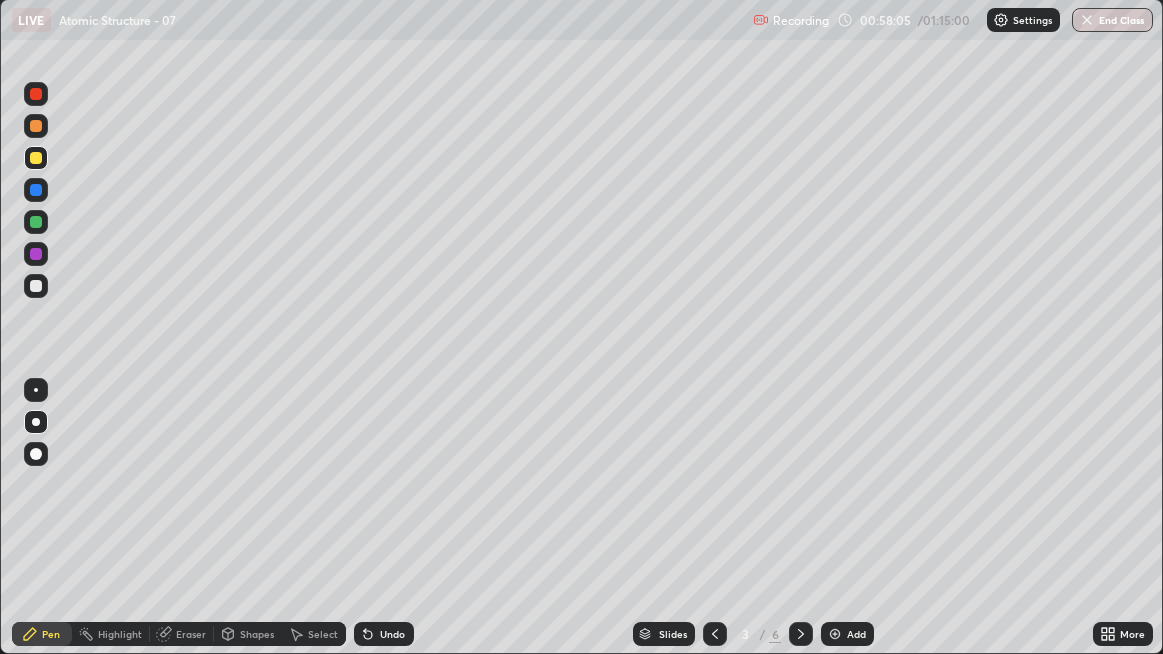 click 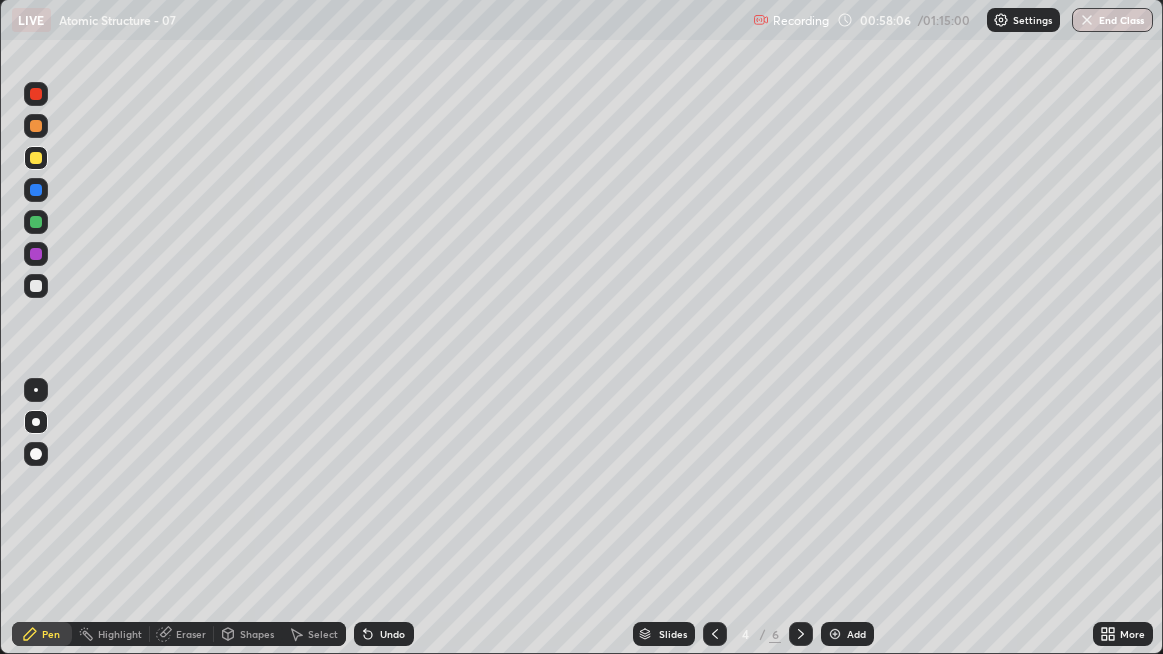 click 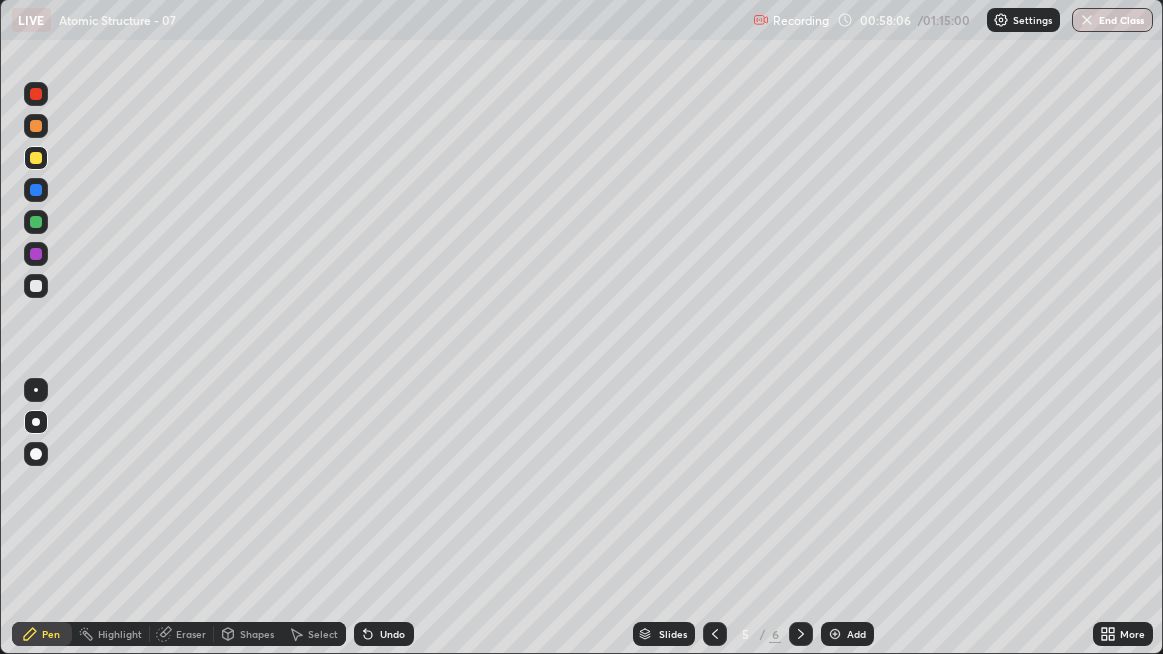 click 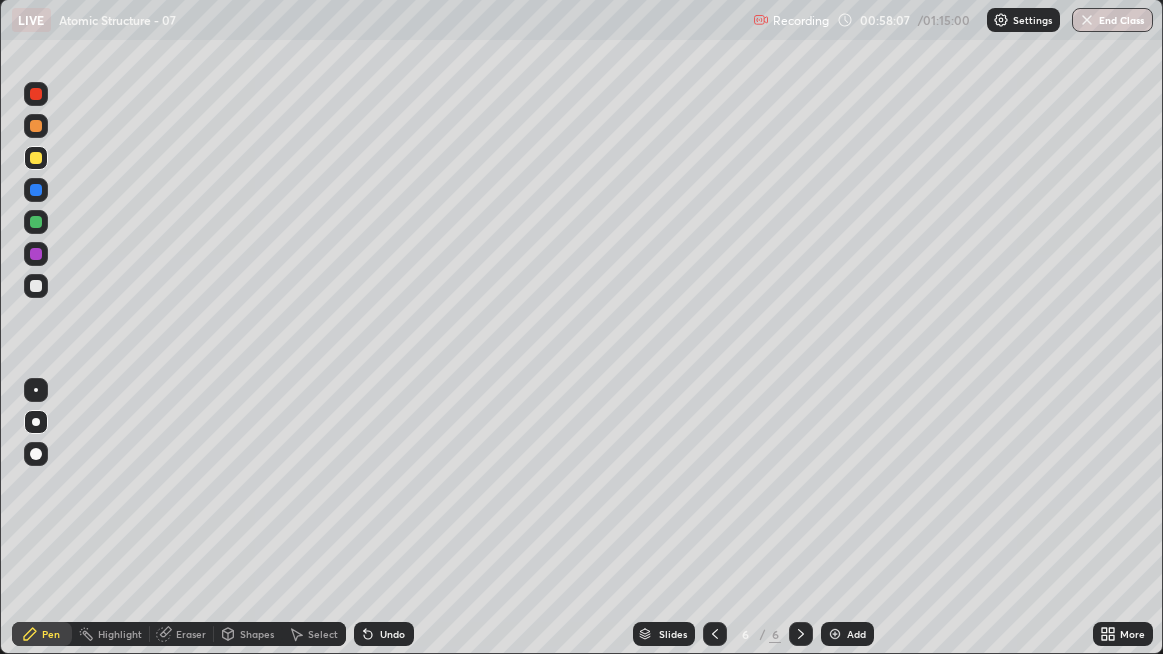 click on "Add" at bounding box center [847, 634] 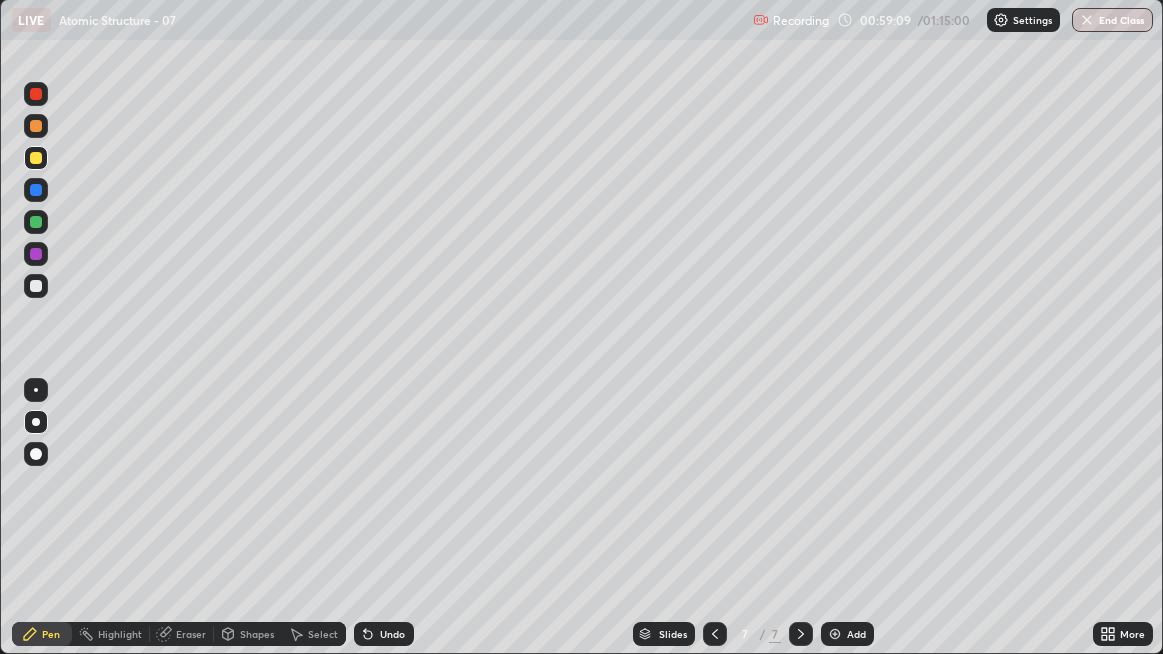 click at bounding box center (36, 286) 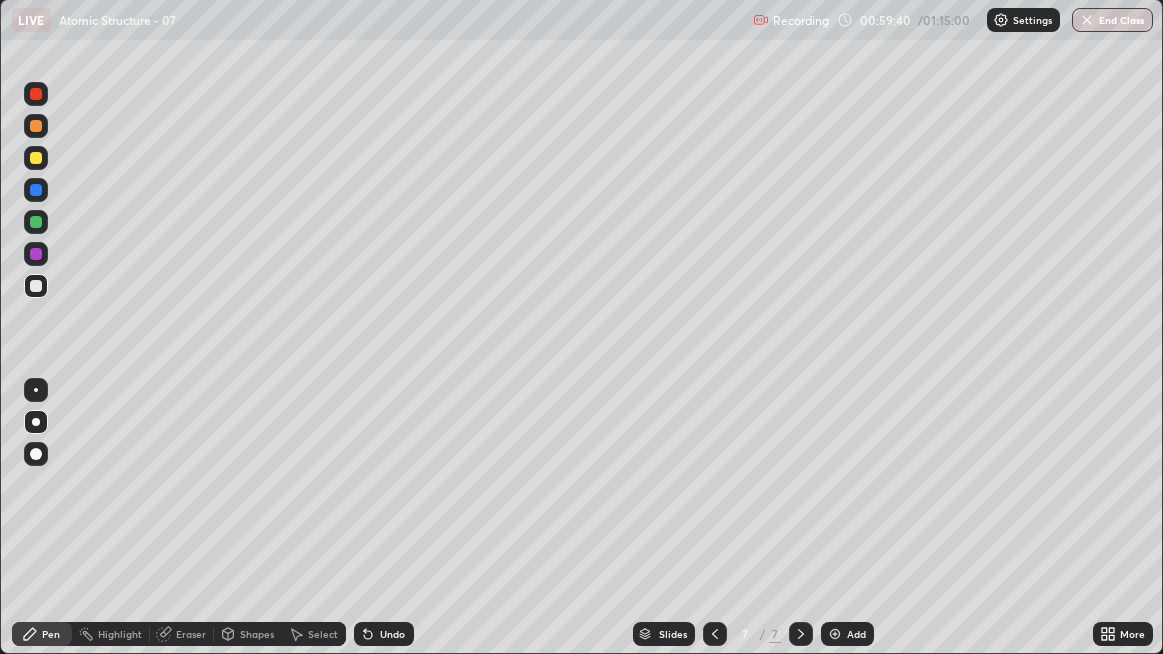 click at bounding box center [715, 634] 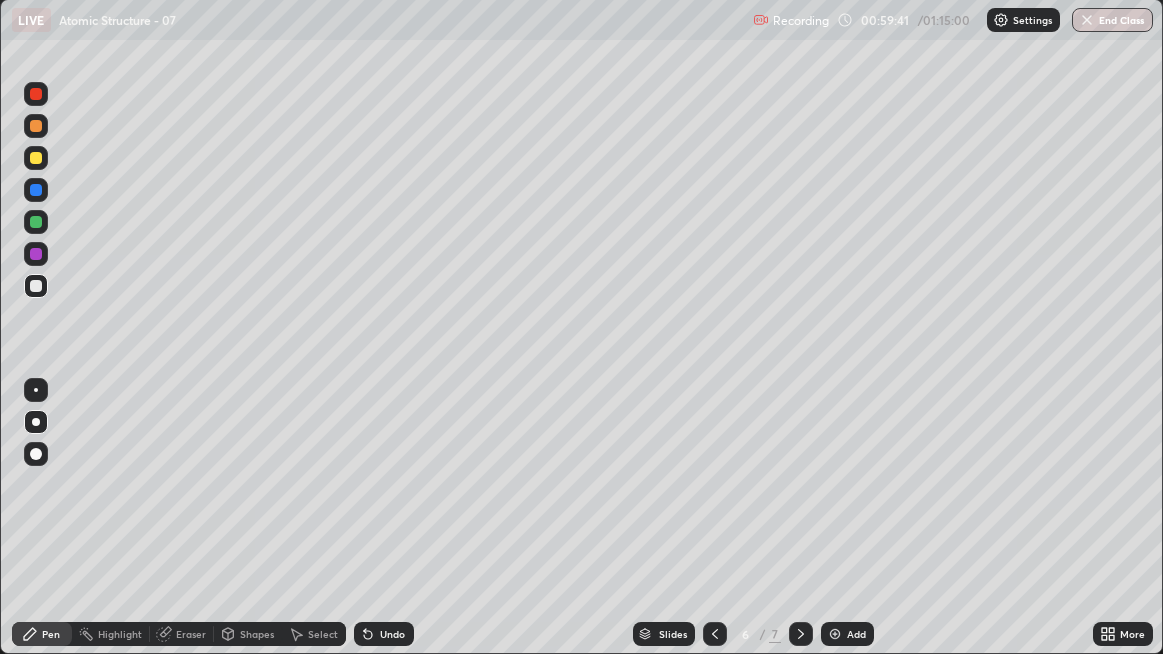 click 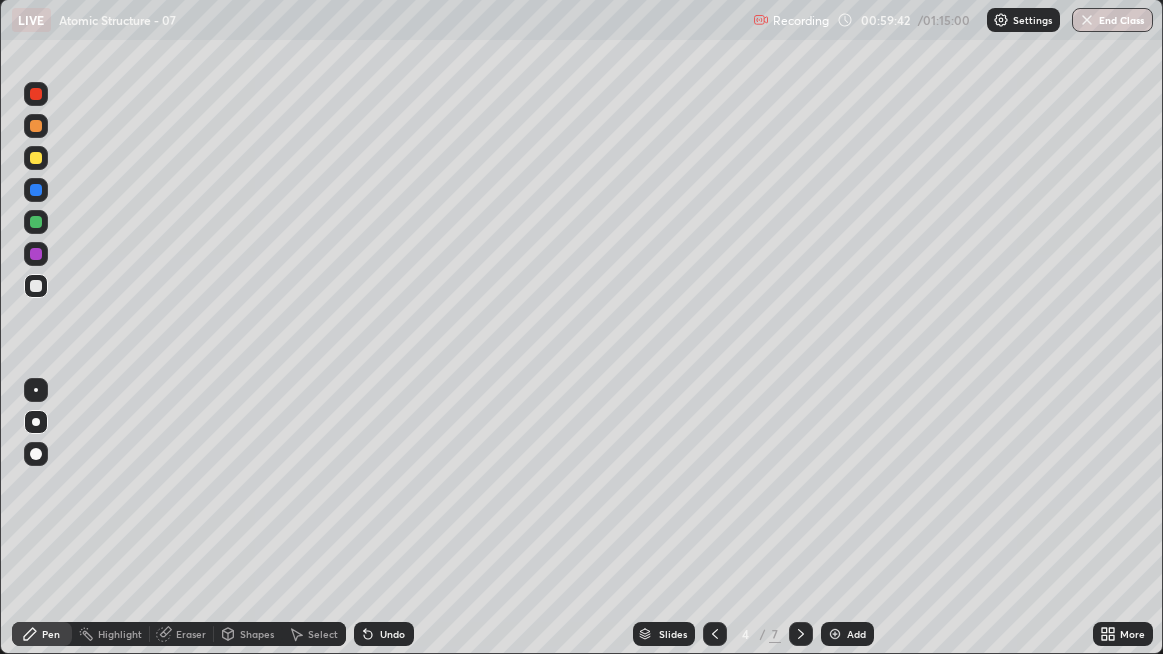 click 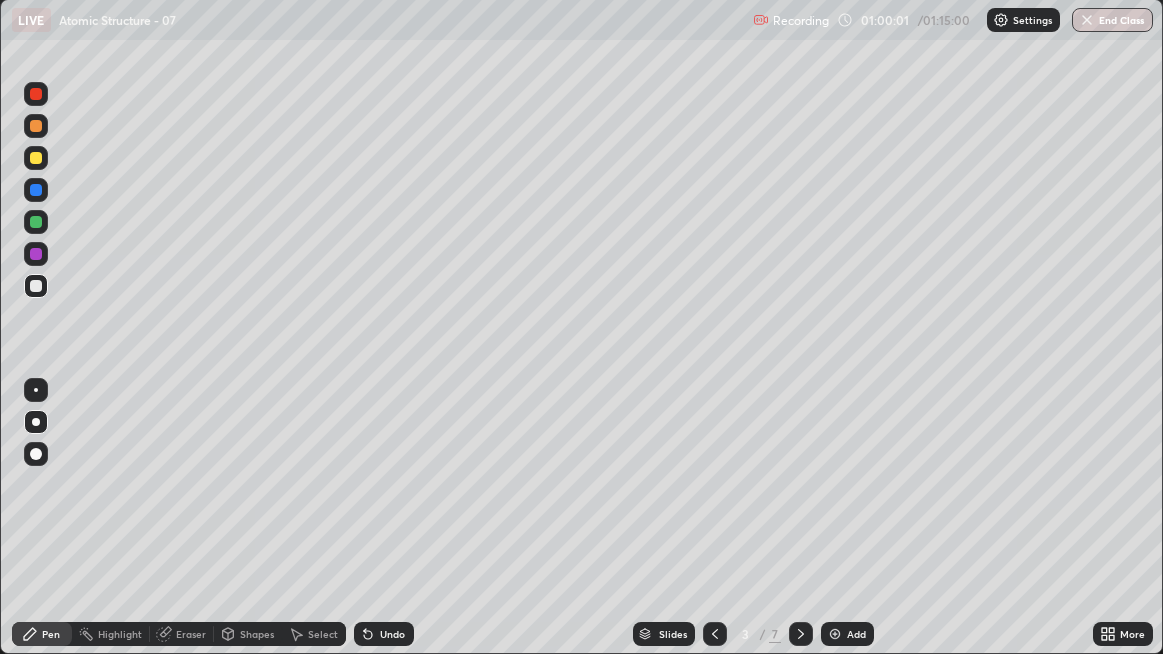 click at bounding box center [801, 634] 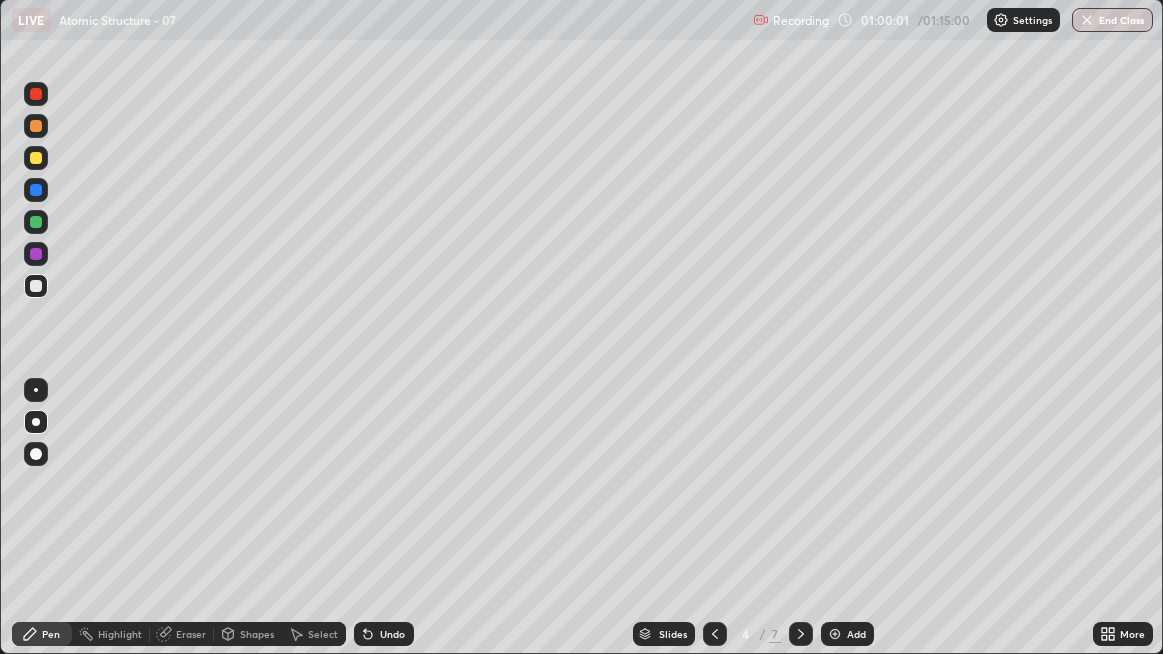click at bounding box center [801, 634] 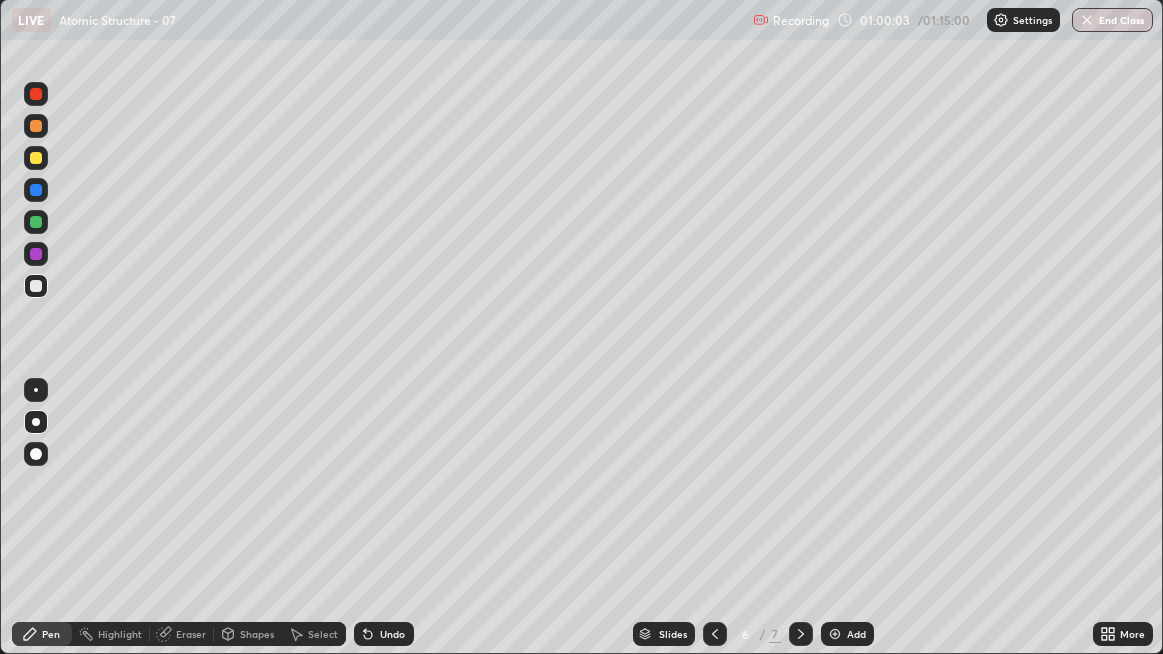 click 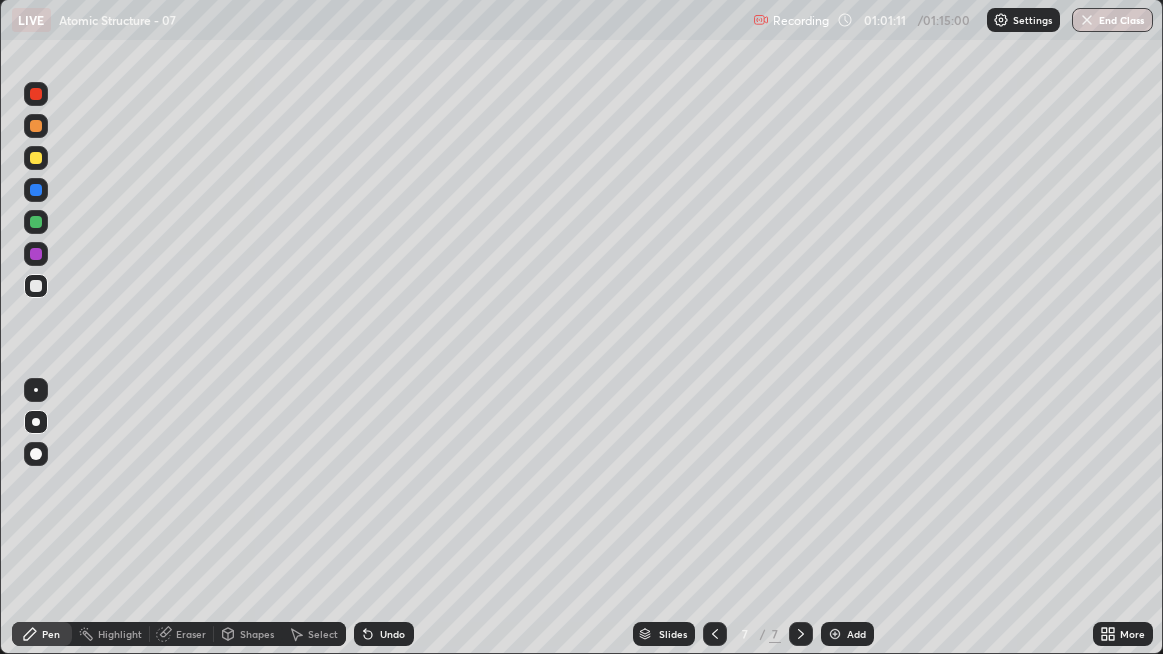 click at bounding box center [36, 190] 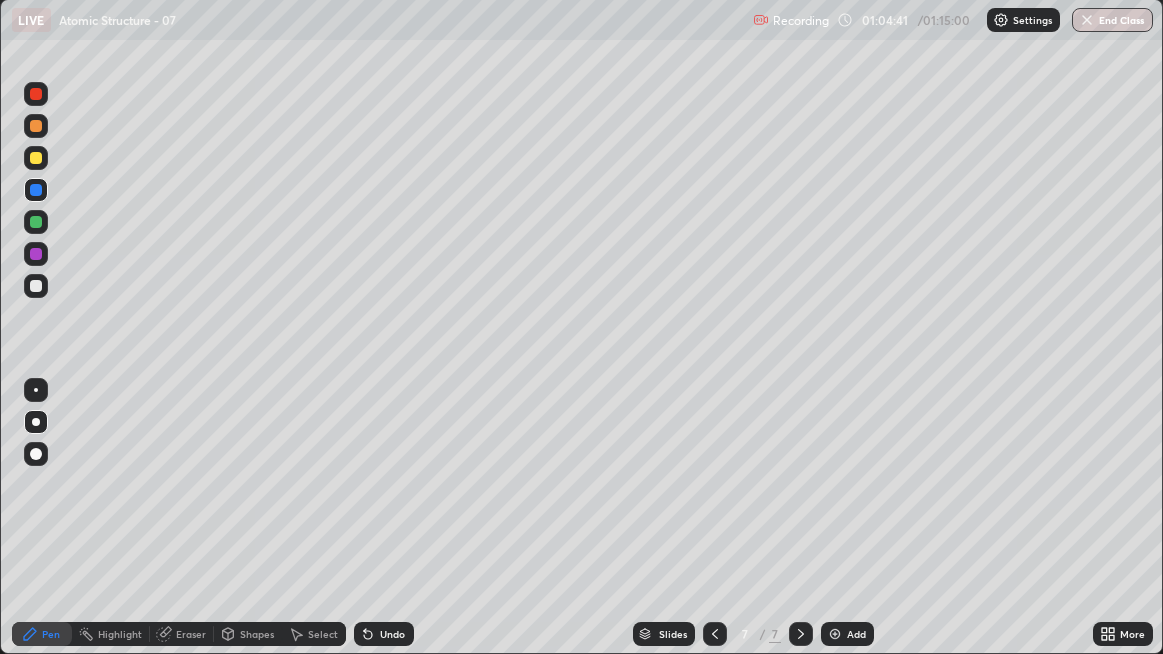 click at bounding box center (36, 158) 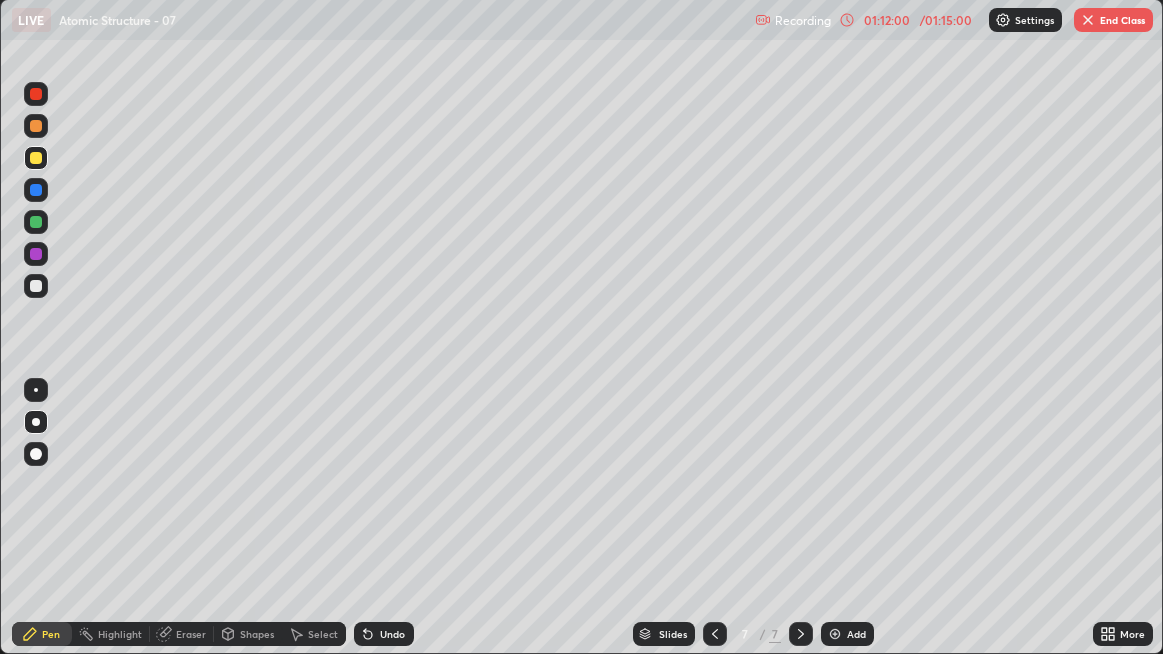 click at bounding box center (1088, 20) 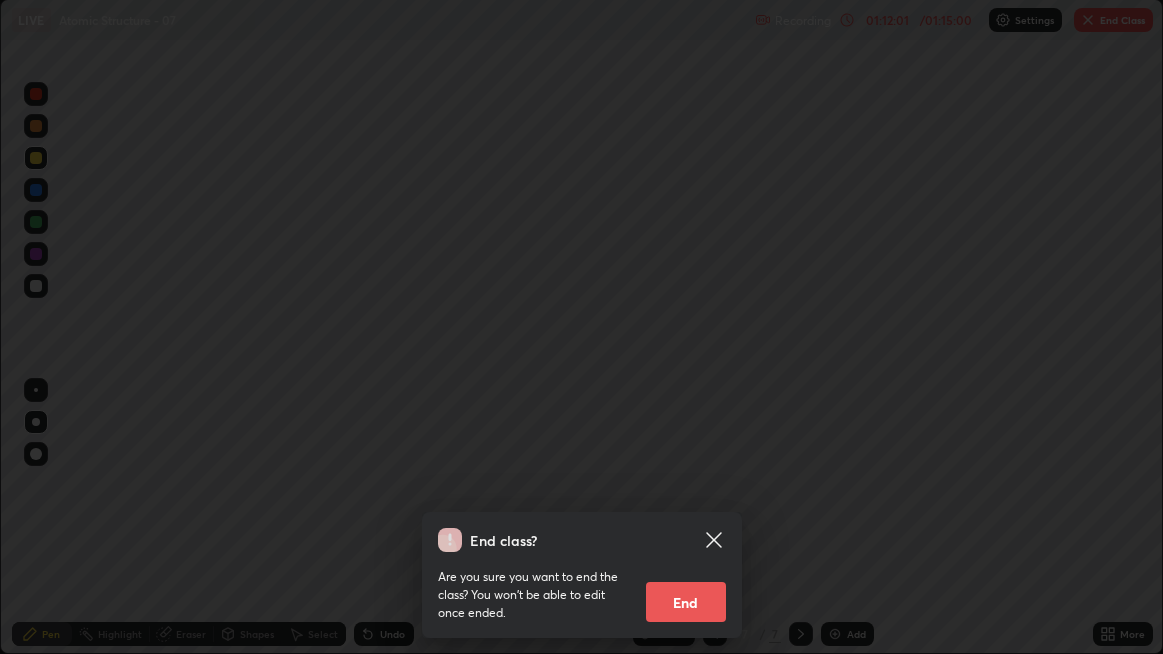click on "End" at bounding box center (686, 602) 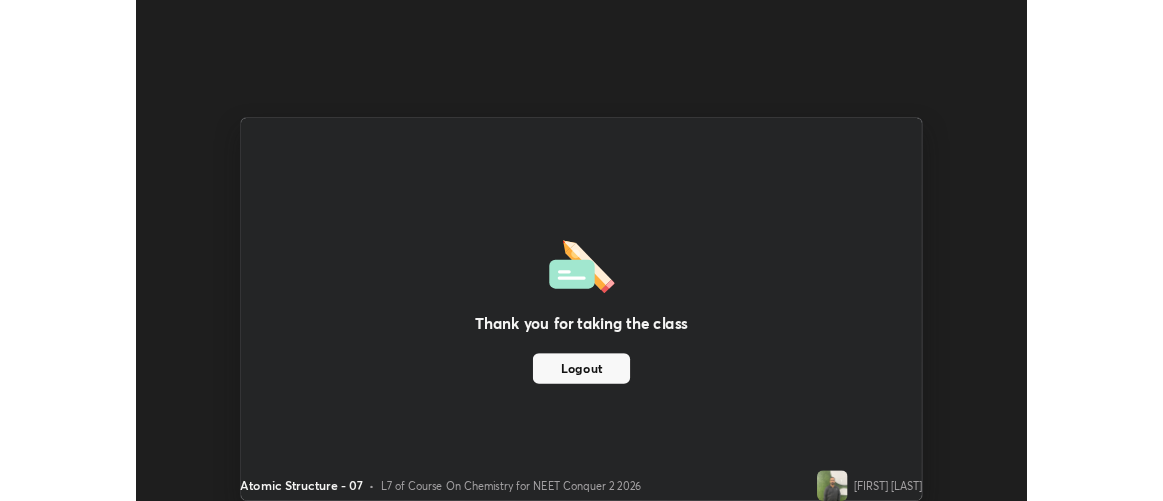 scroll, scrollTop: 500, scrollLeft: 1163, axis: both 